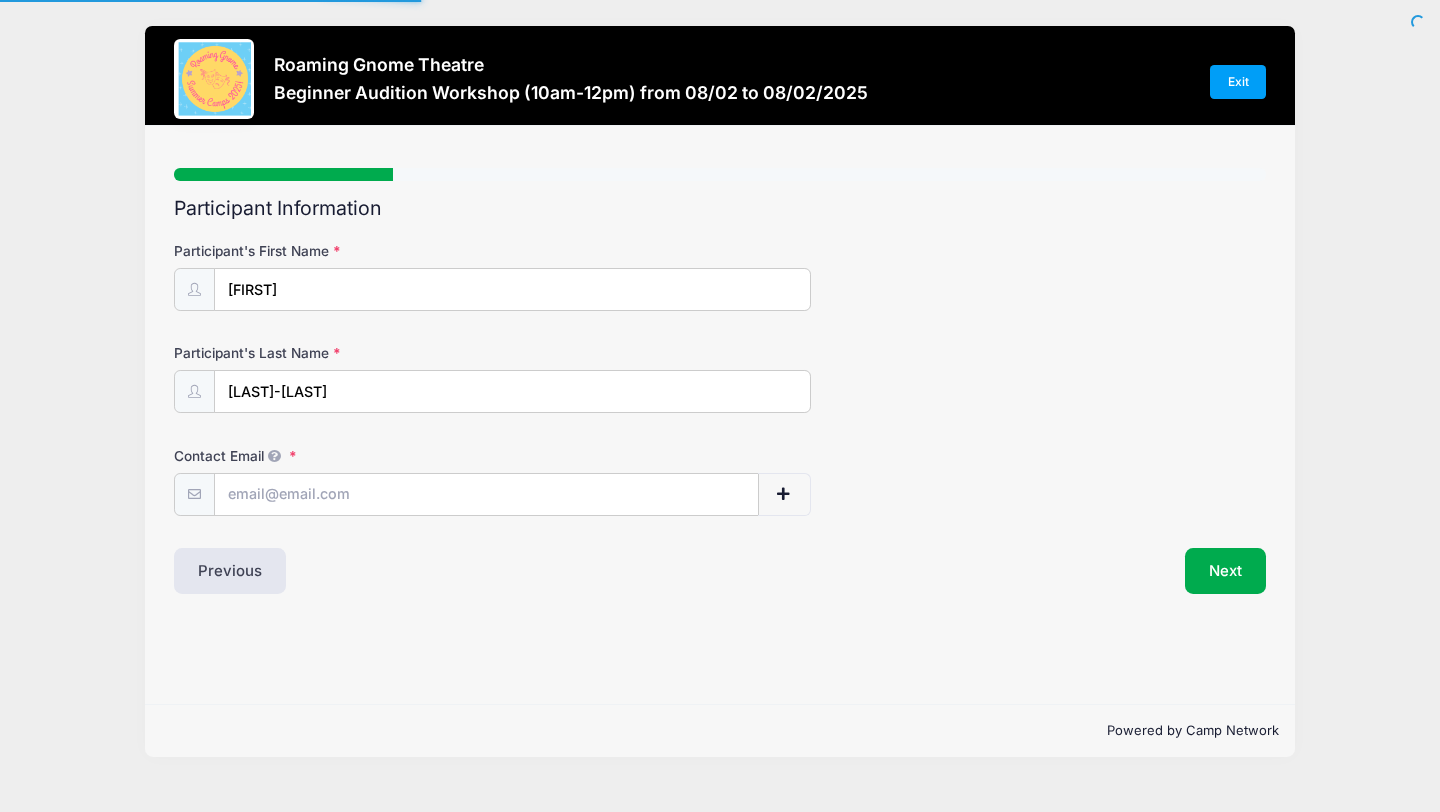 scroll, scrollTop: 0, scrollLeft: 0, axis: both 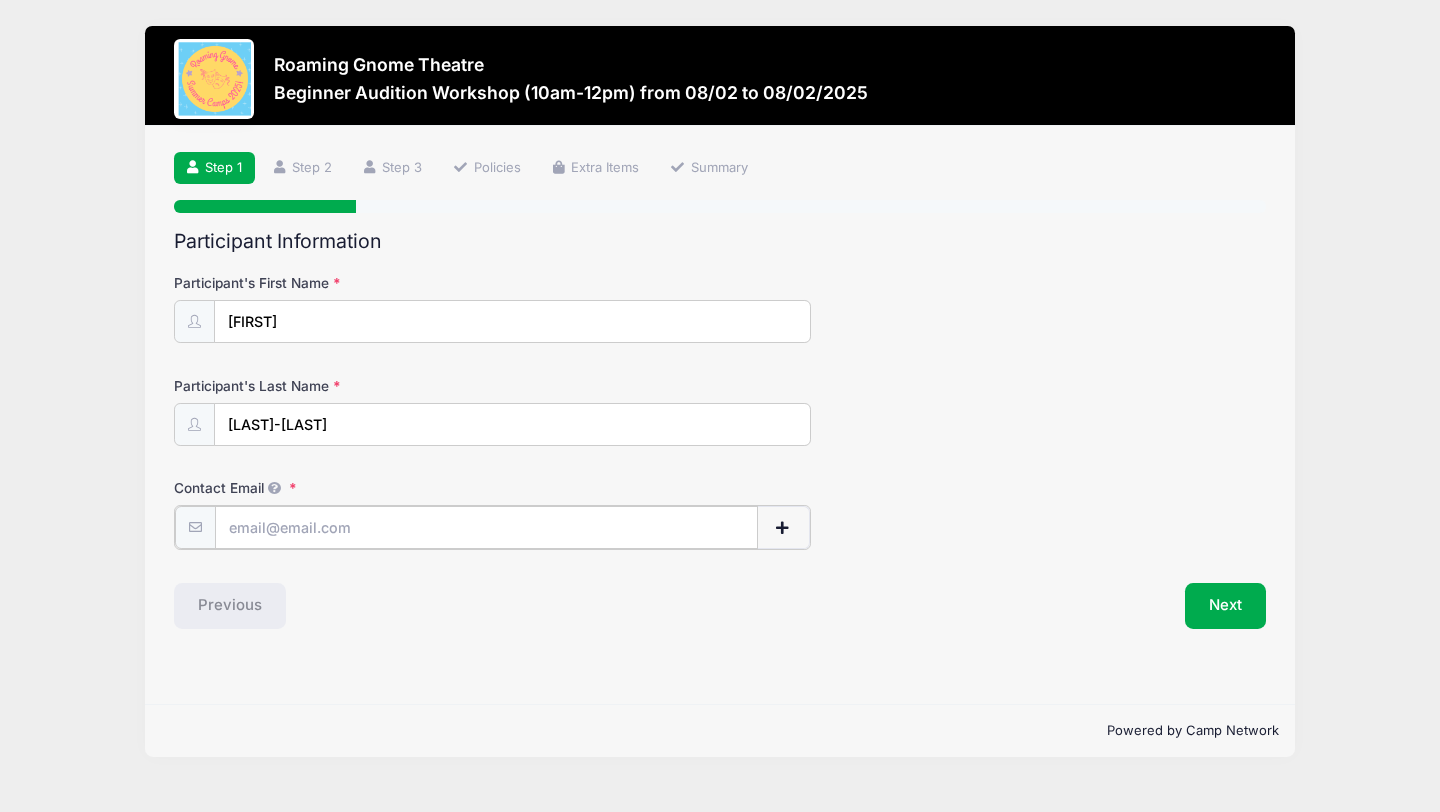 click on "Contact Email" at bounding box center [486, 527] 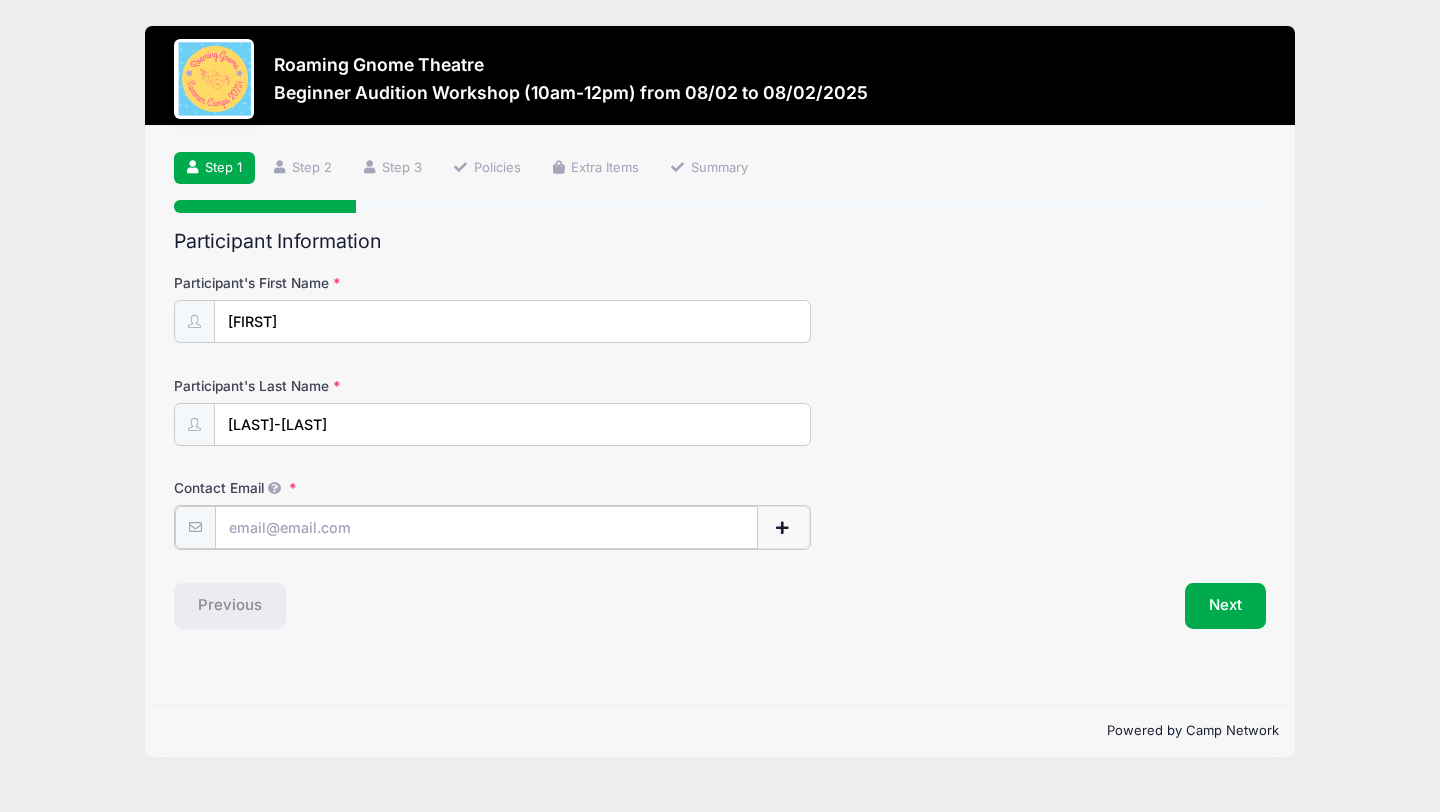 type on "[EMAIL]" 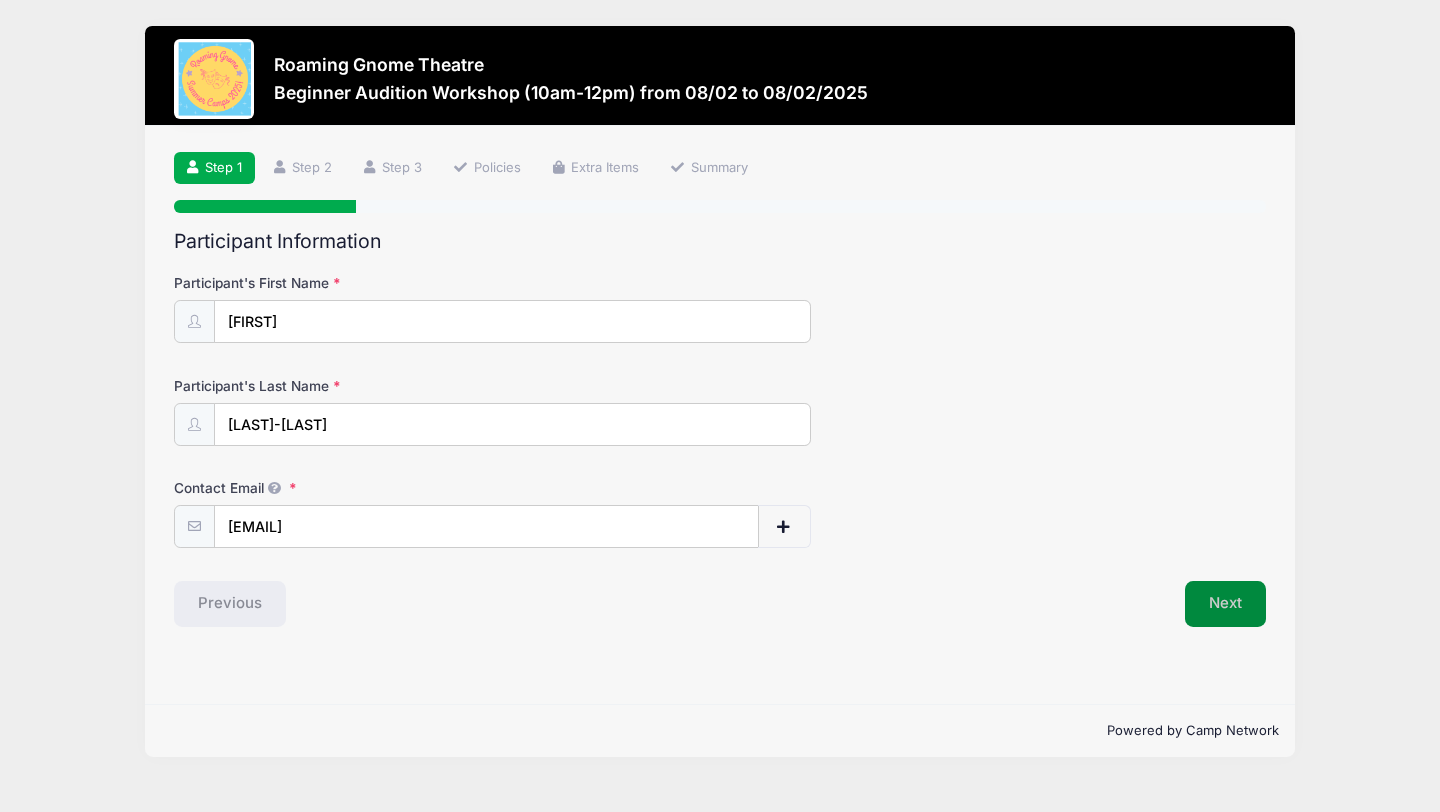 click on "Next" at bounding box center (1225, 604) 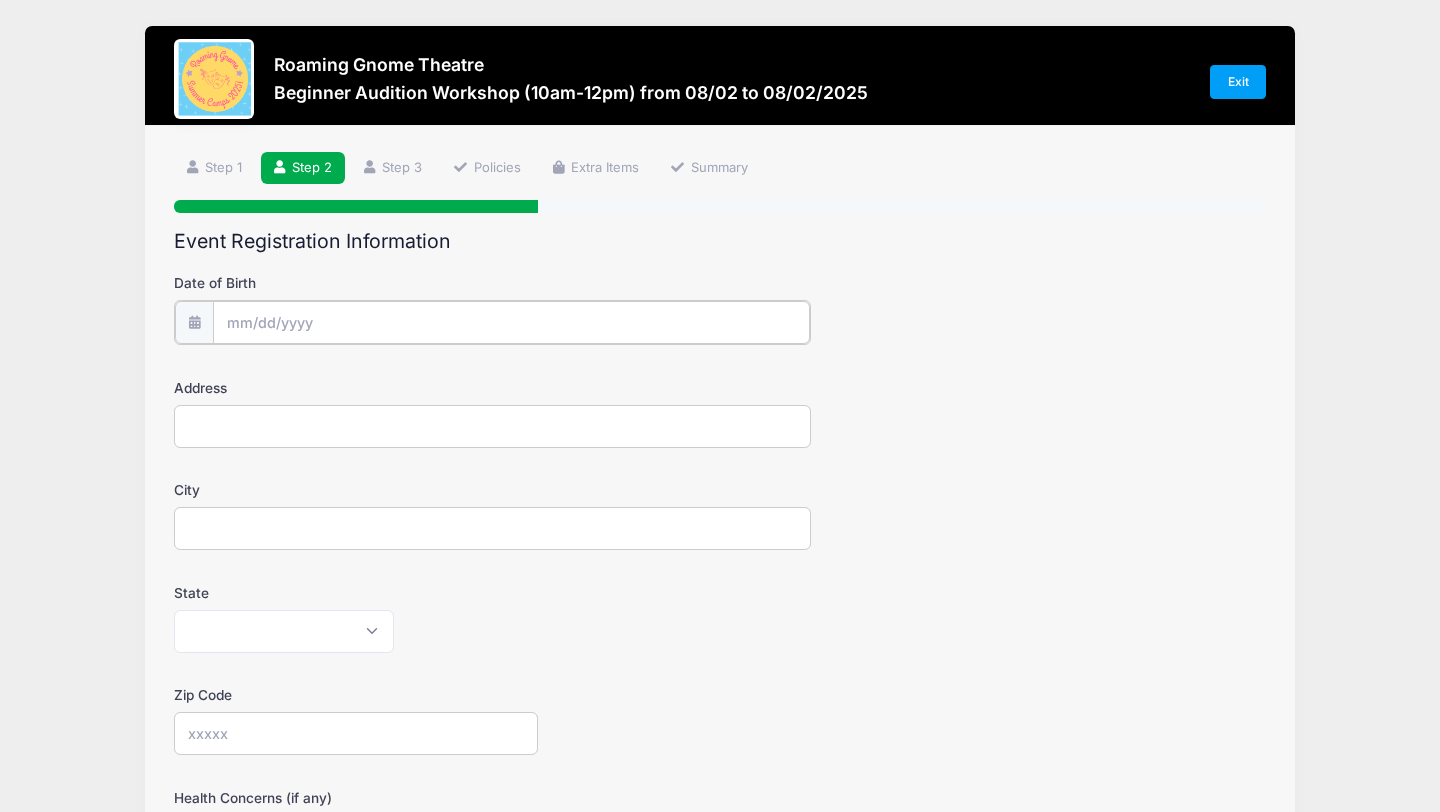 click on "Date of Birth" at bounding box center [511, 322] 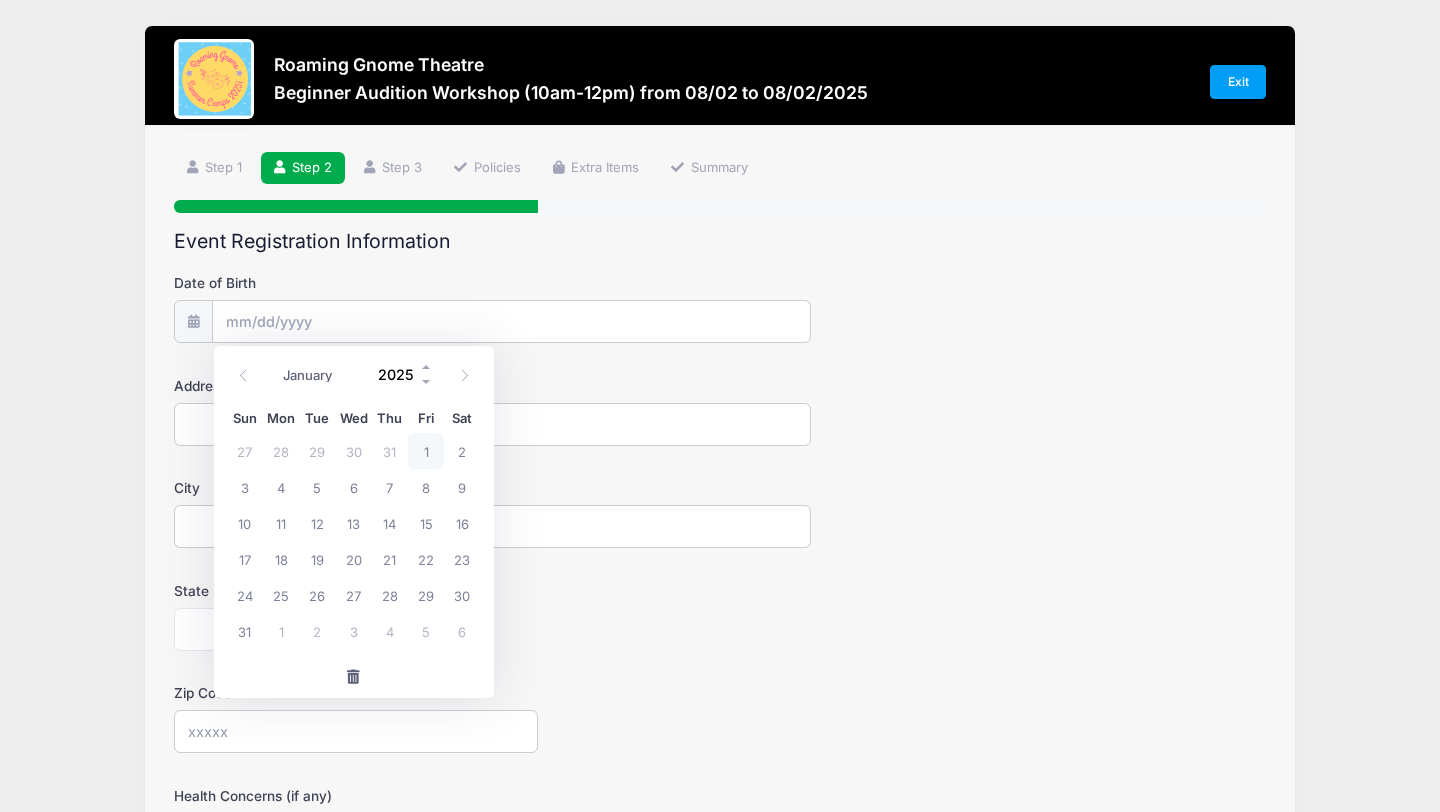 click on "2025" at bounding box center [401, 375] 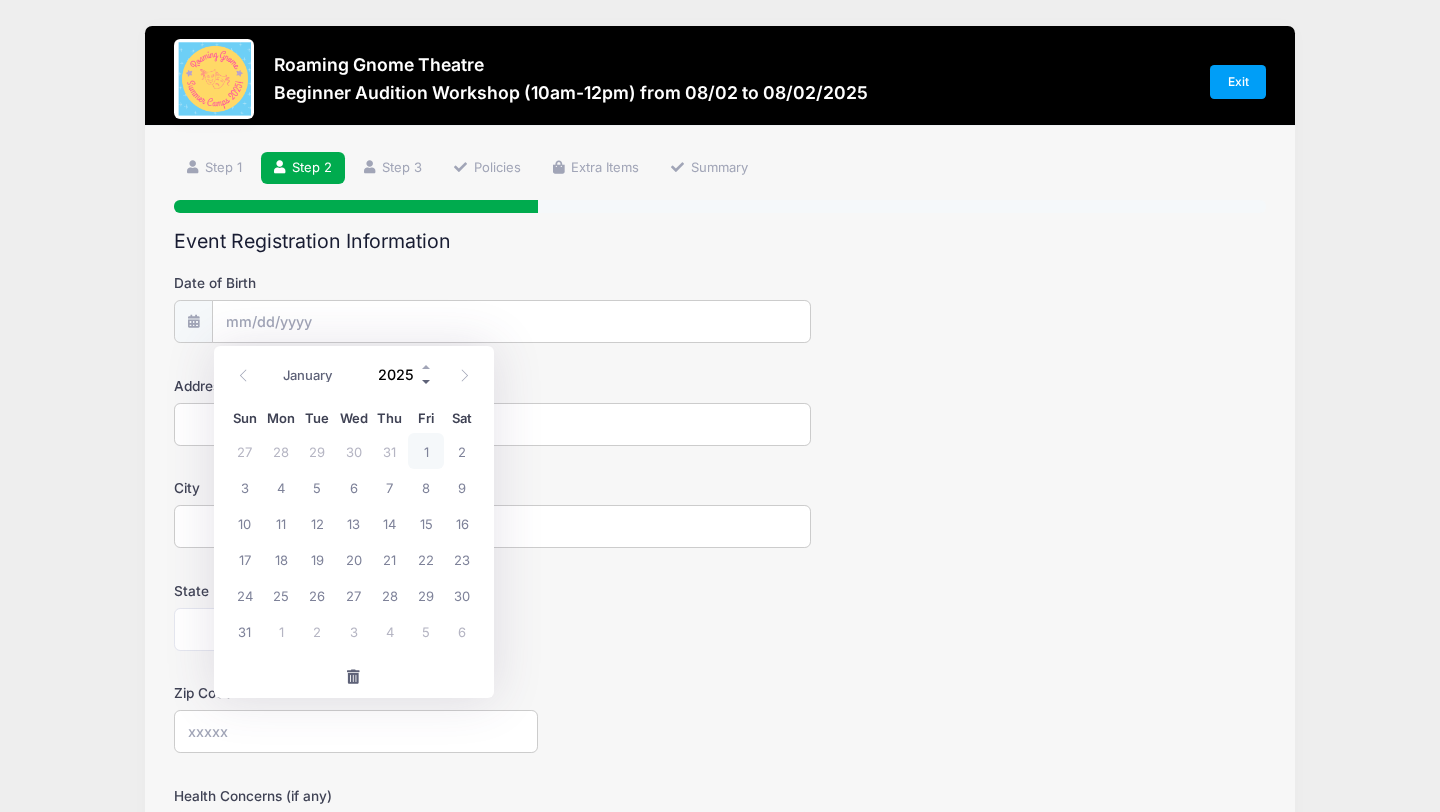 click at bounding box center (427, 382) 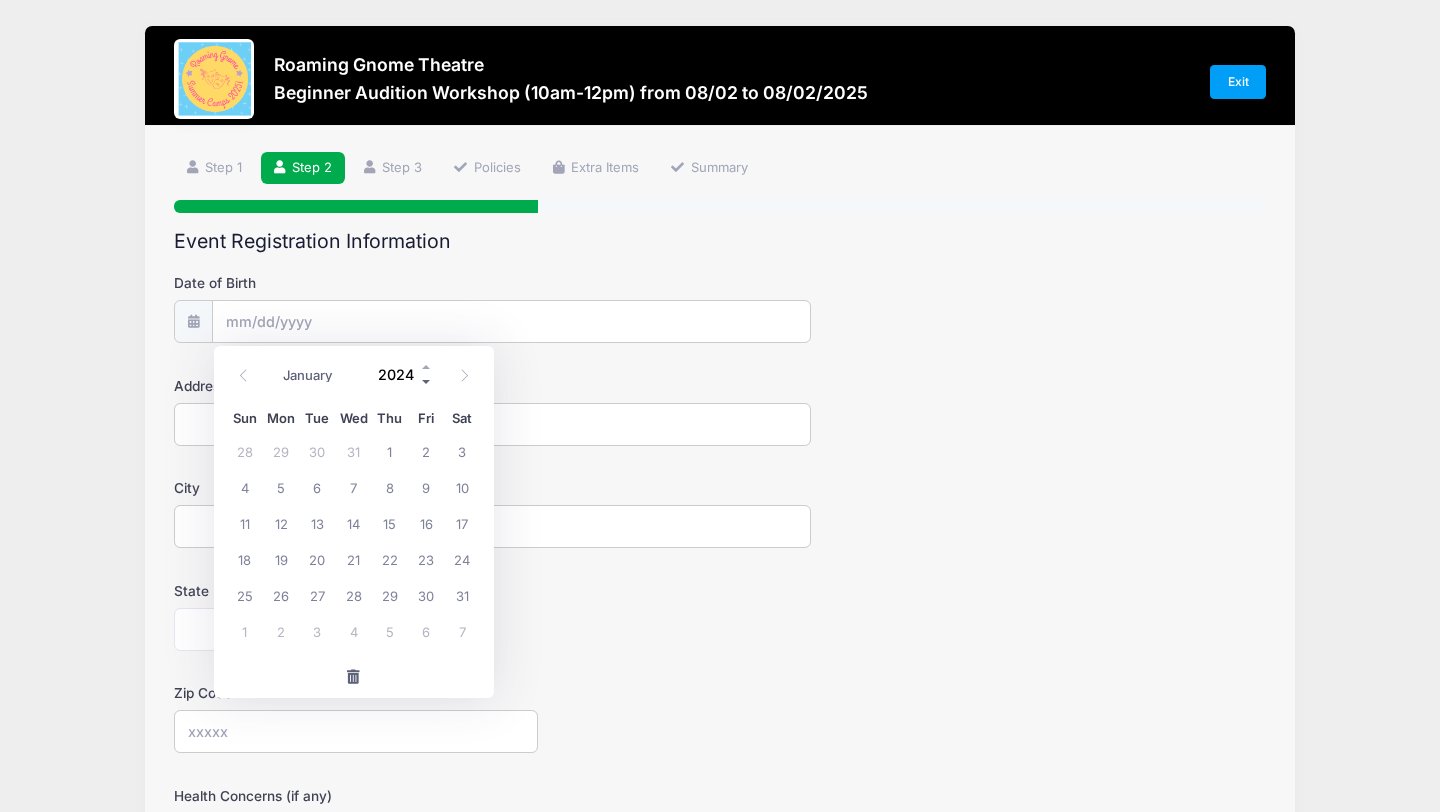 click at bounding box center (427, 382) 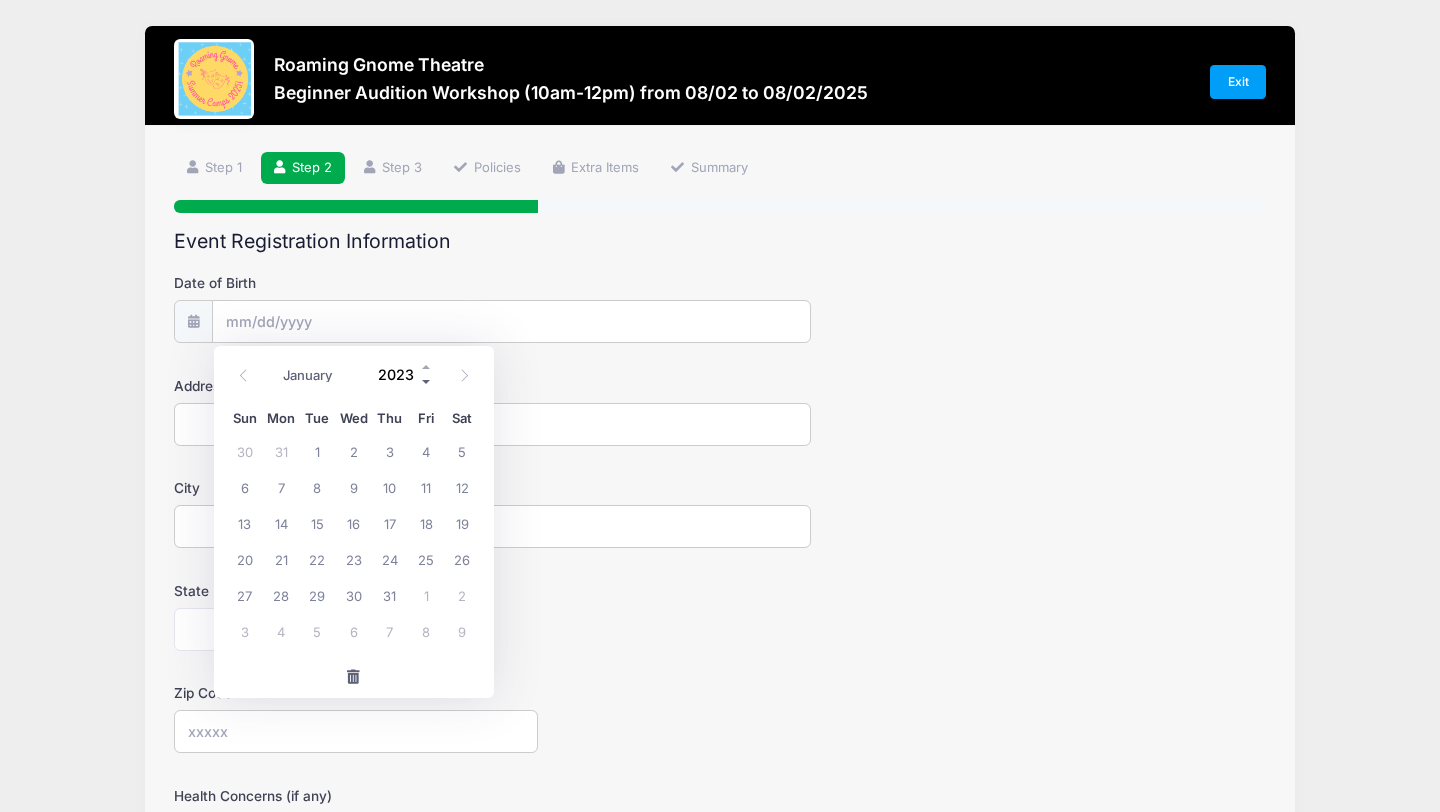 click at bounding box center [427, 382] 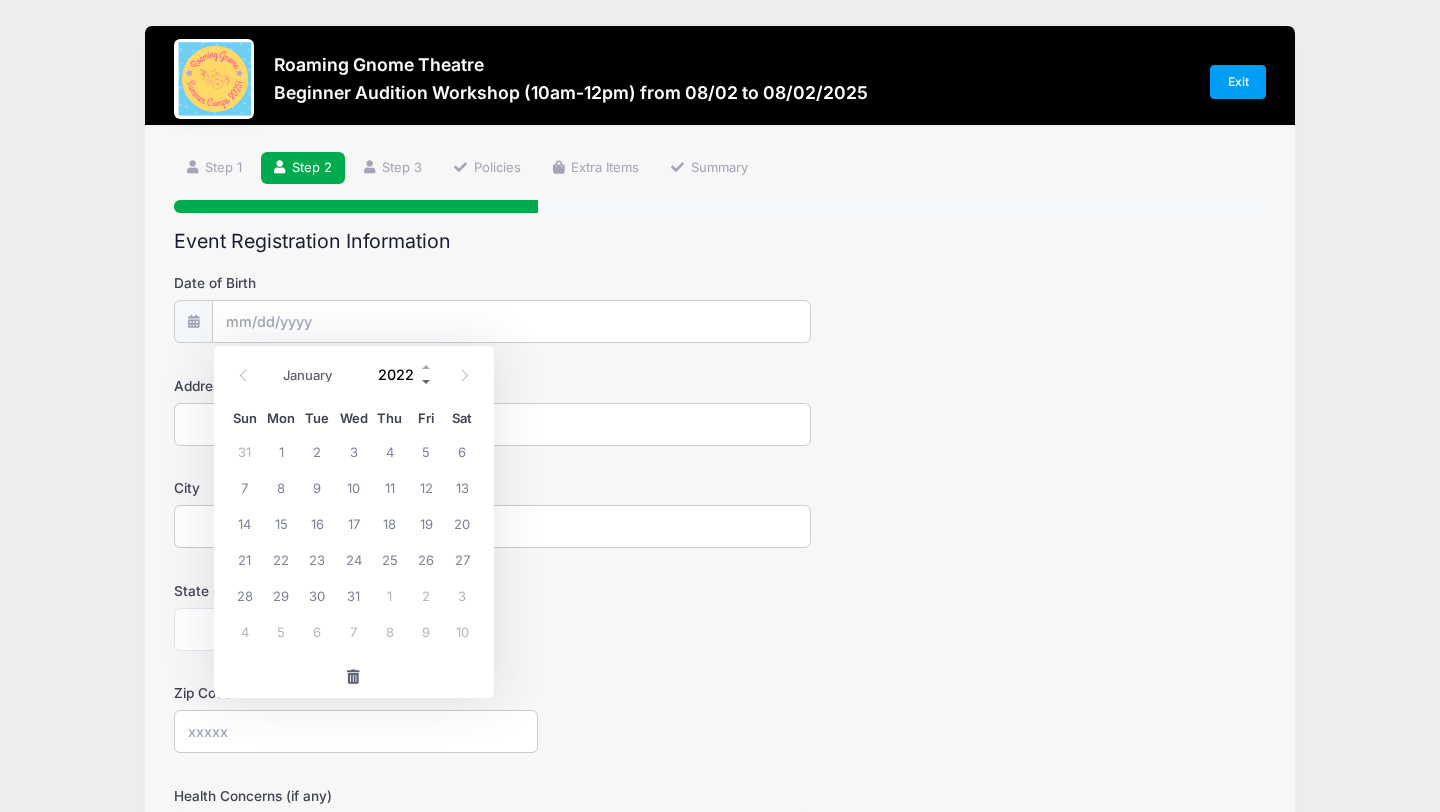 click at bounding box center [427, 382] 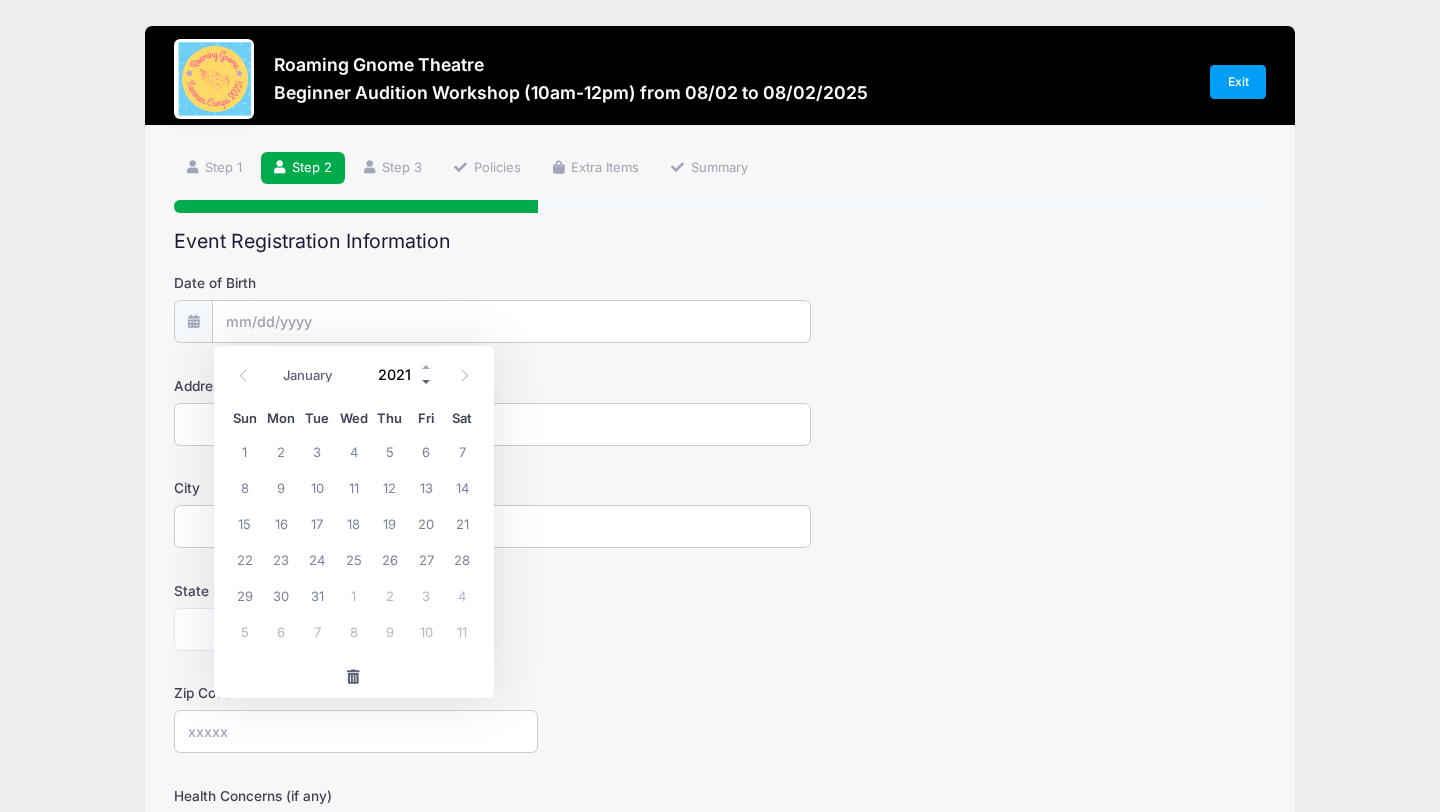 click at bounding box center [427, 382] 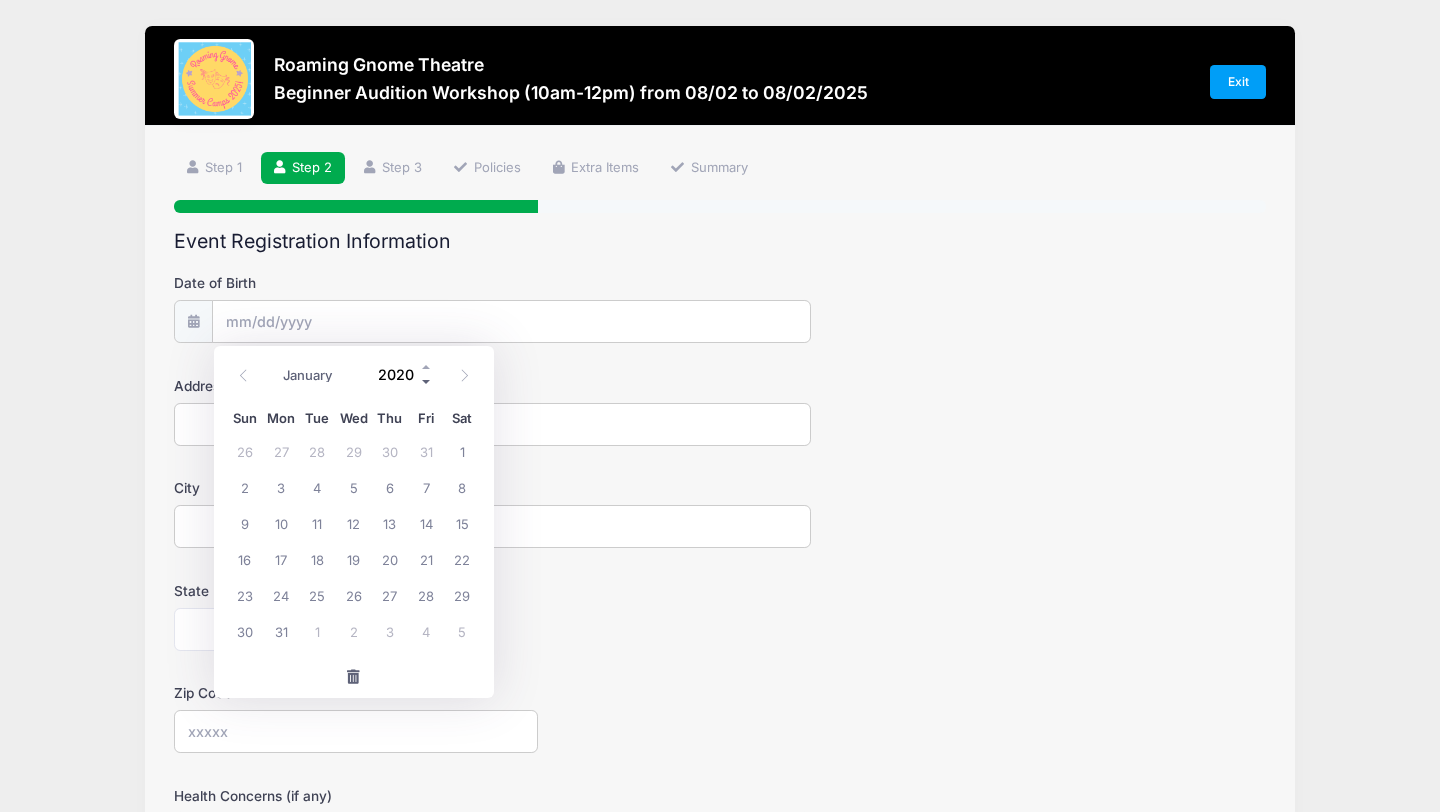 click at bounding box center (427, 382) 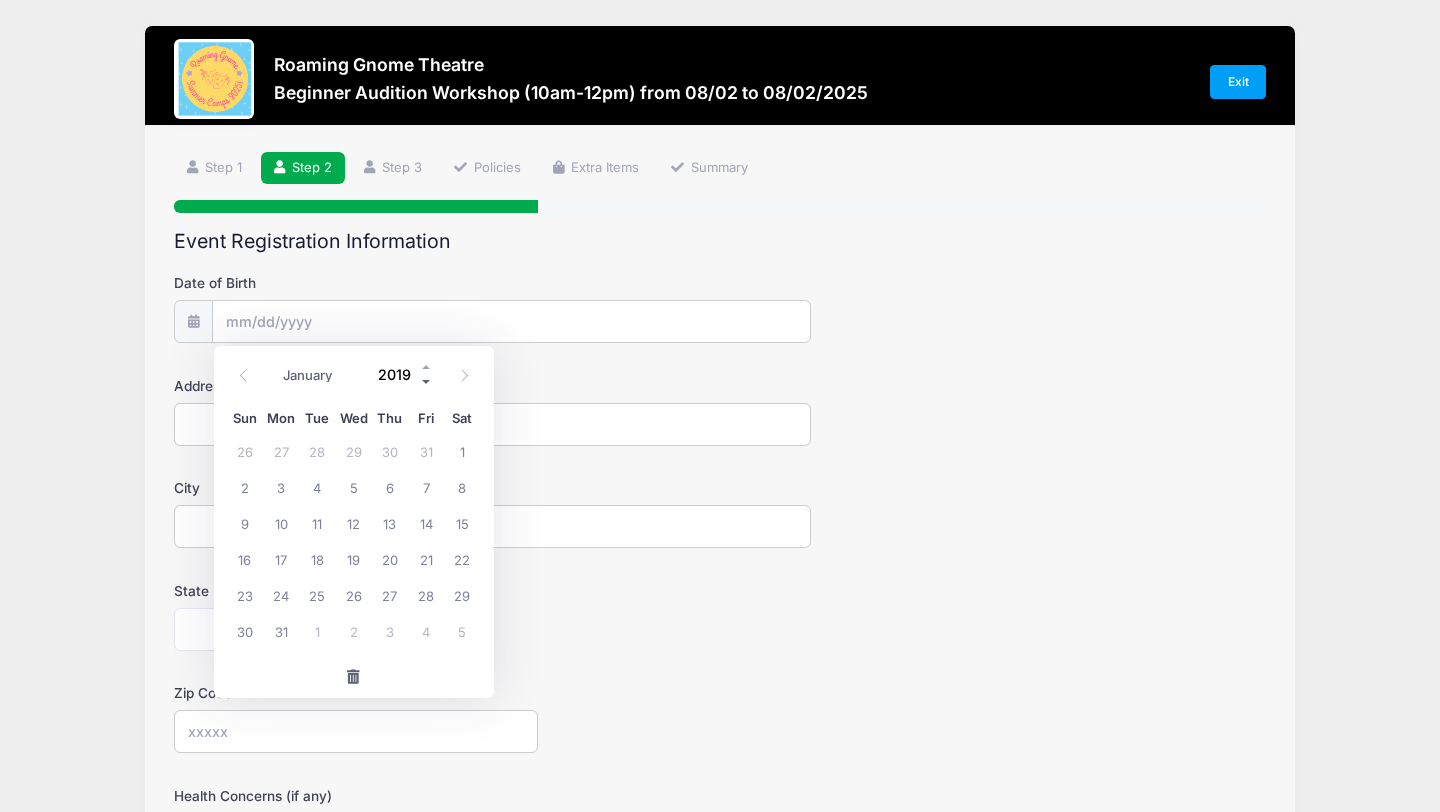 click at bounding box center [427, 382] 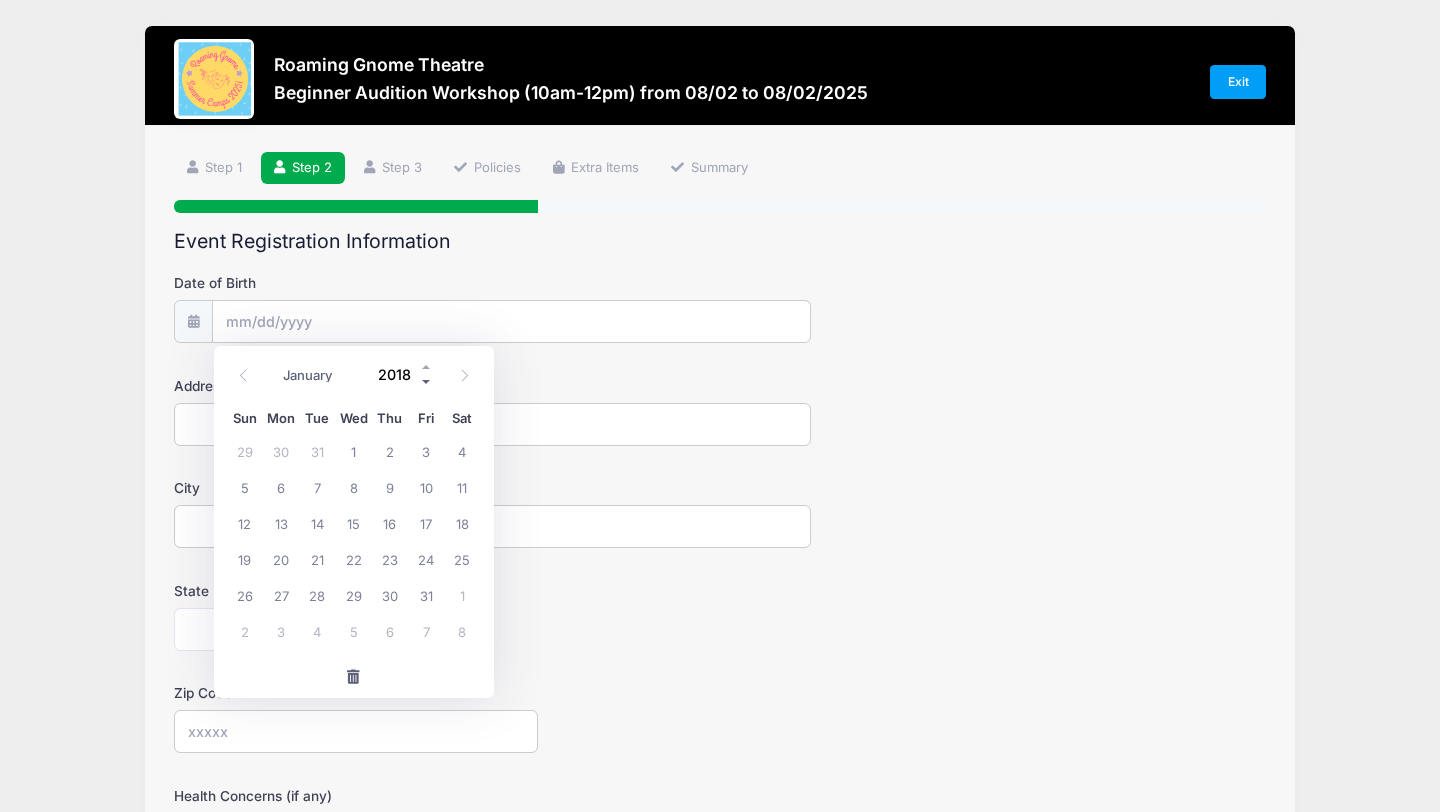 click at bounding box center (427, 382) 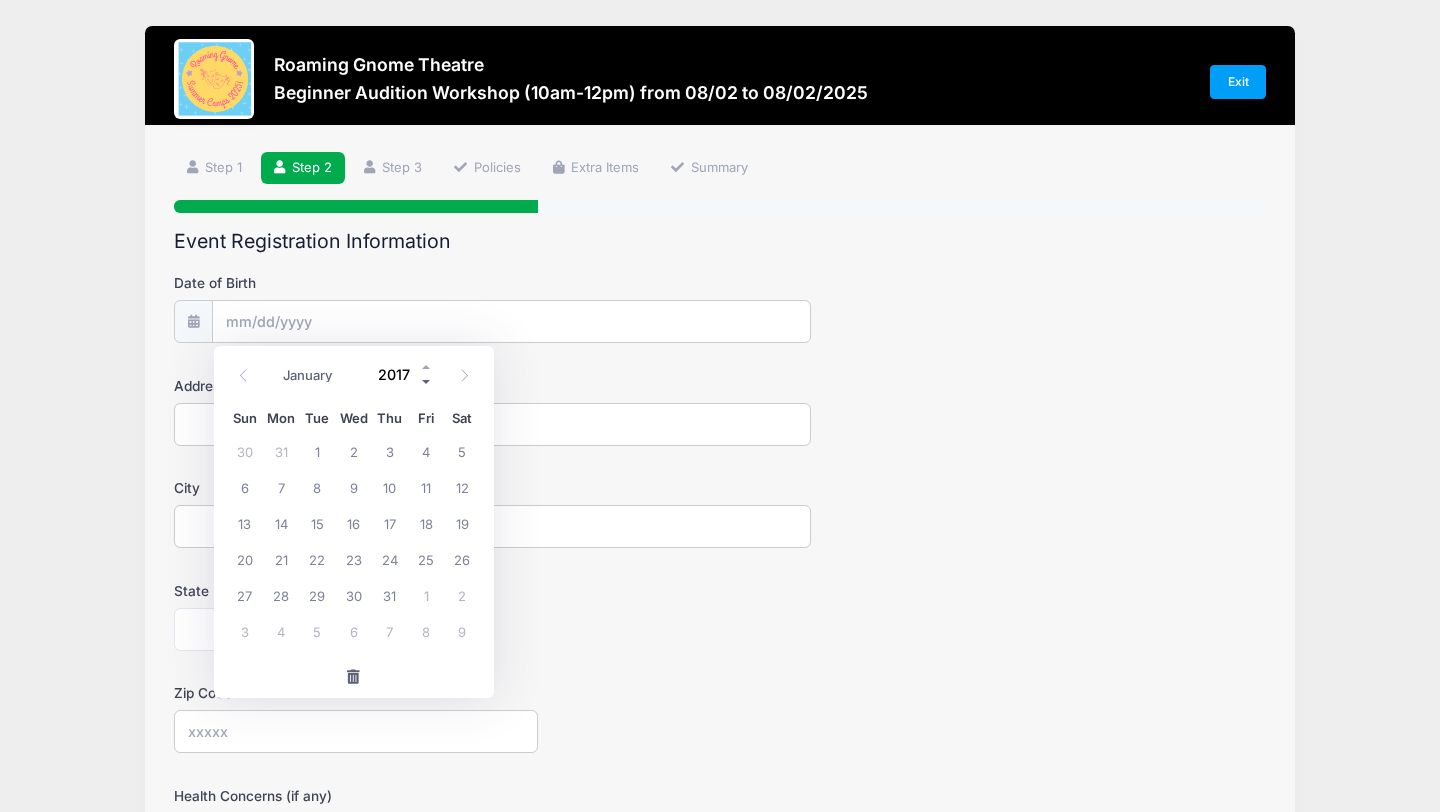 click at bounding box center (427, 382) 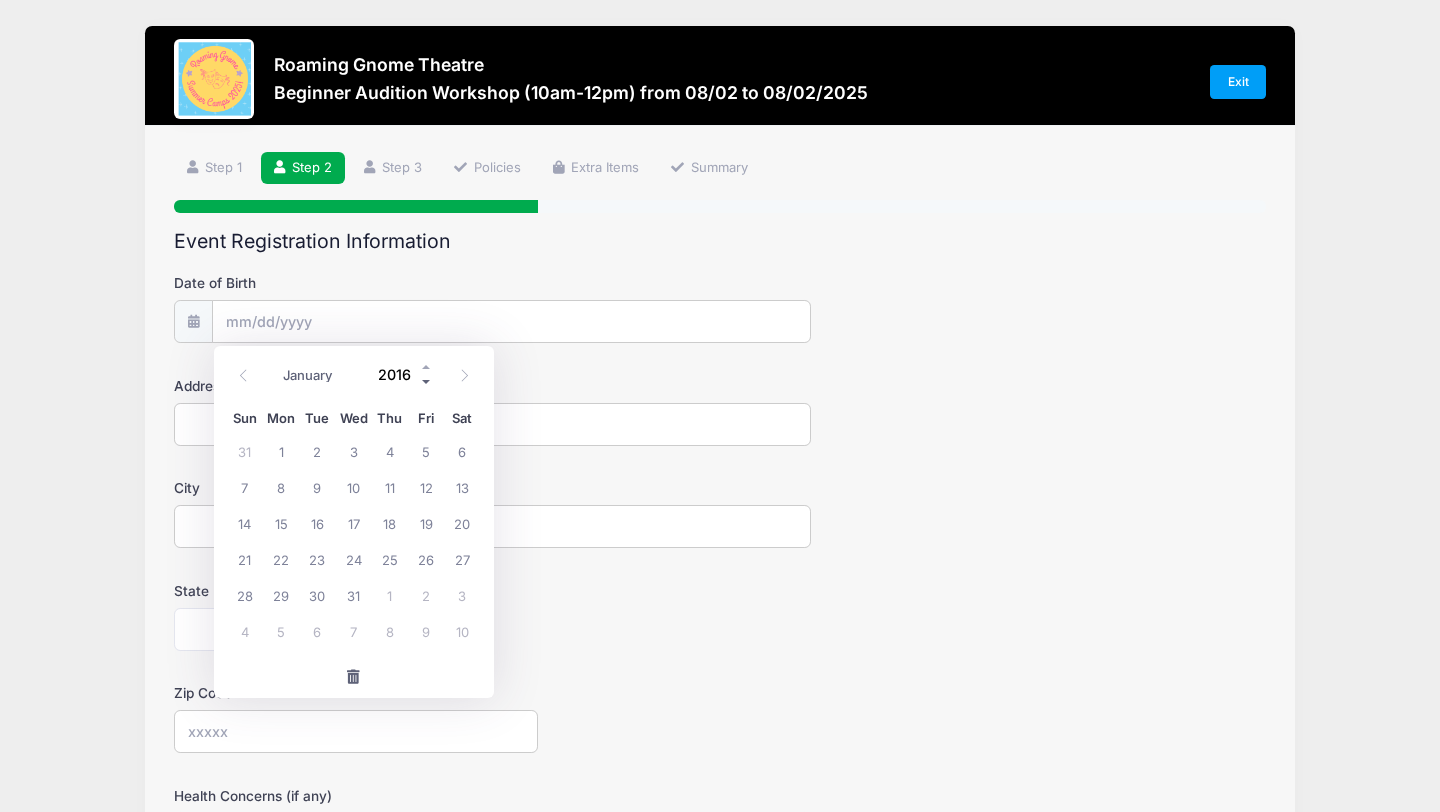 click at bounding box center [427, 382] 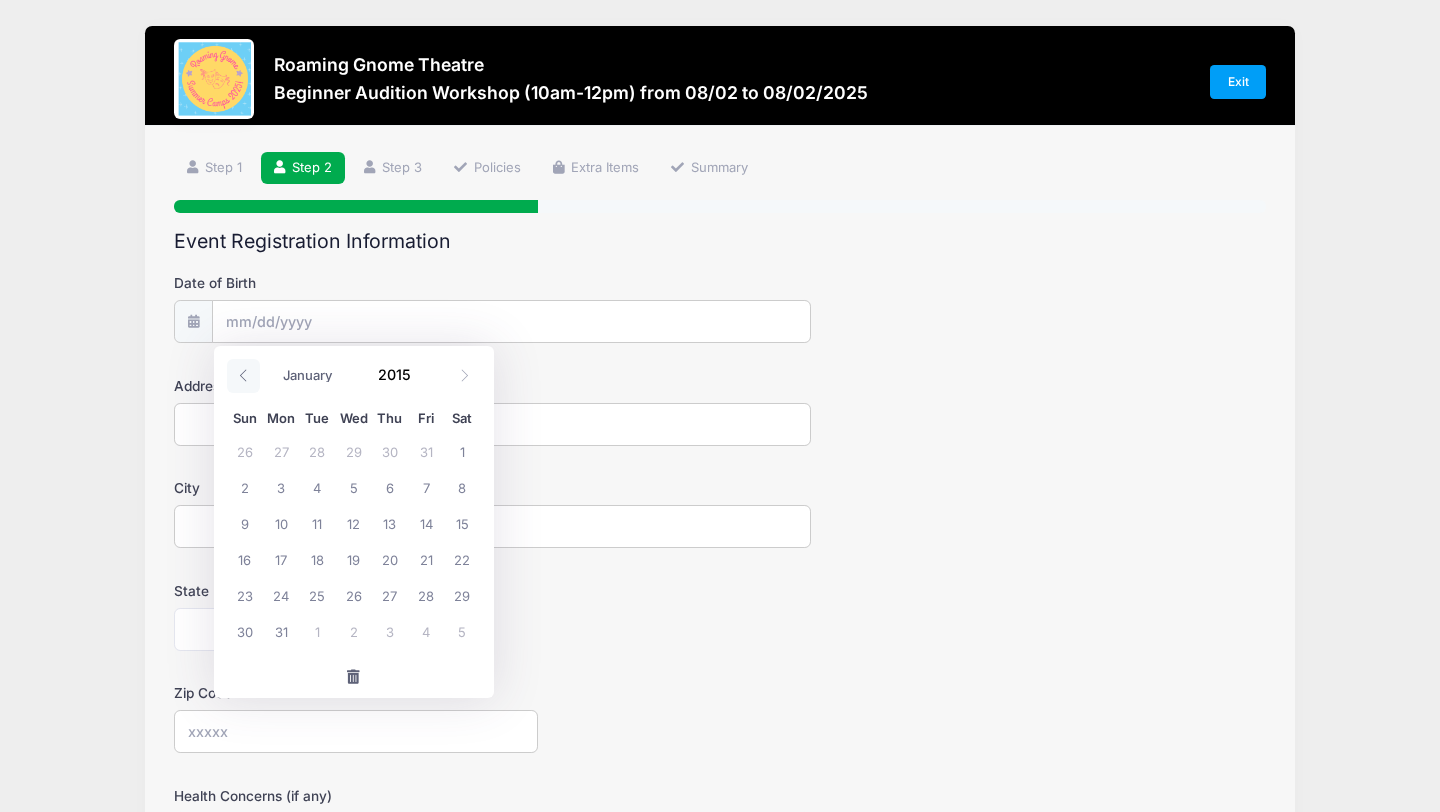 click 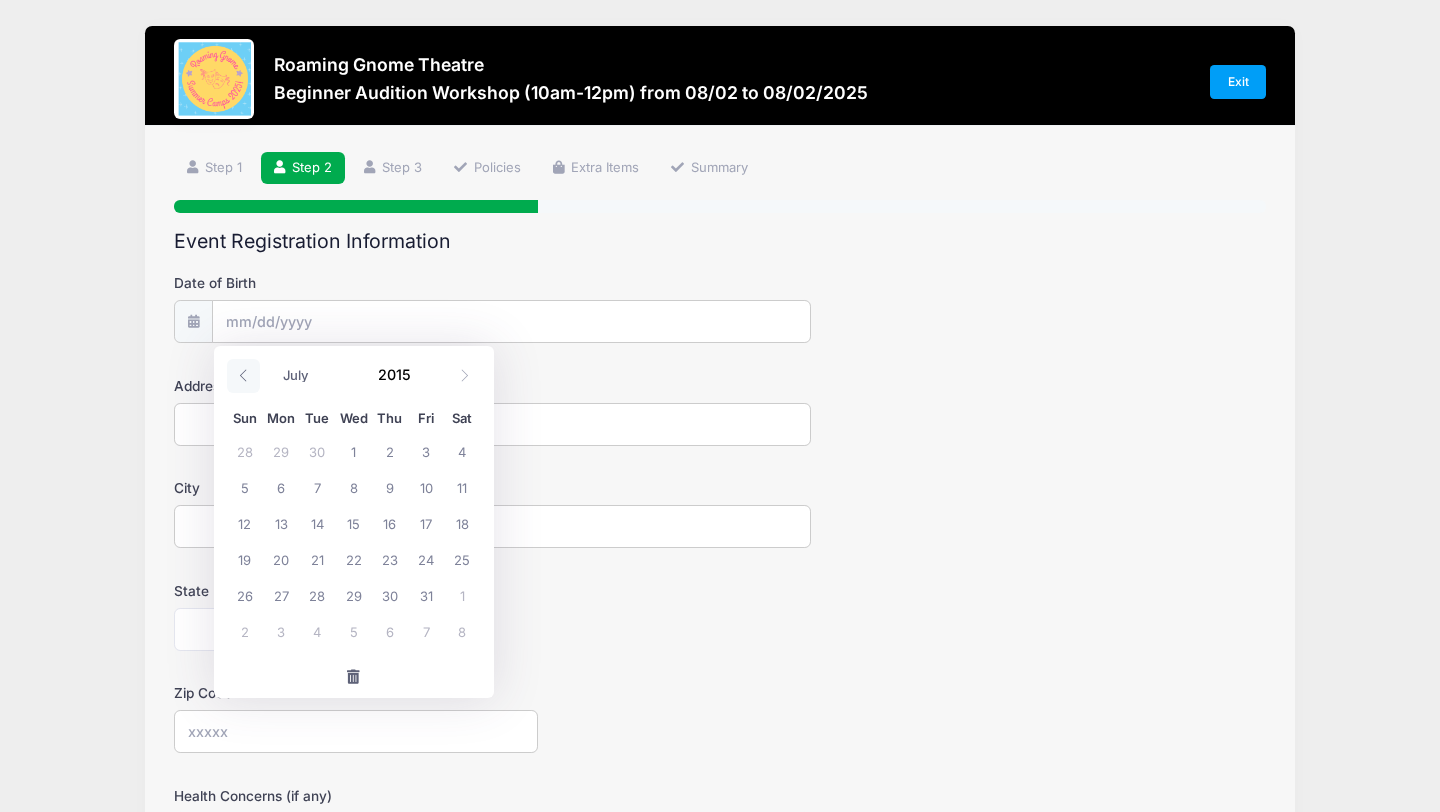 click 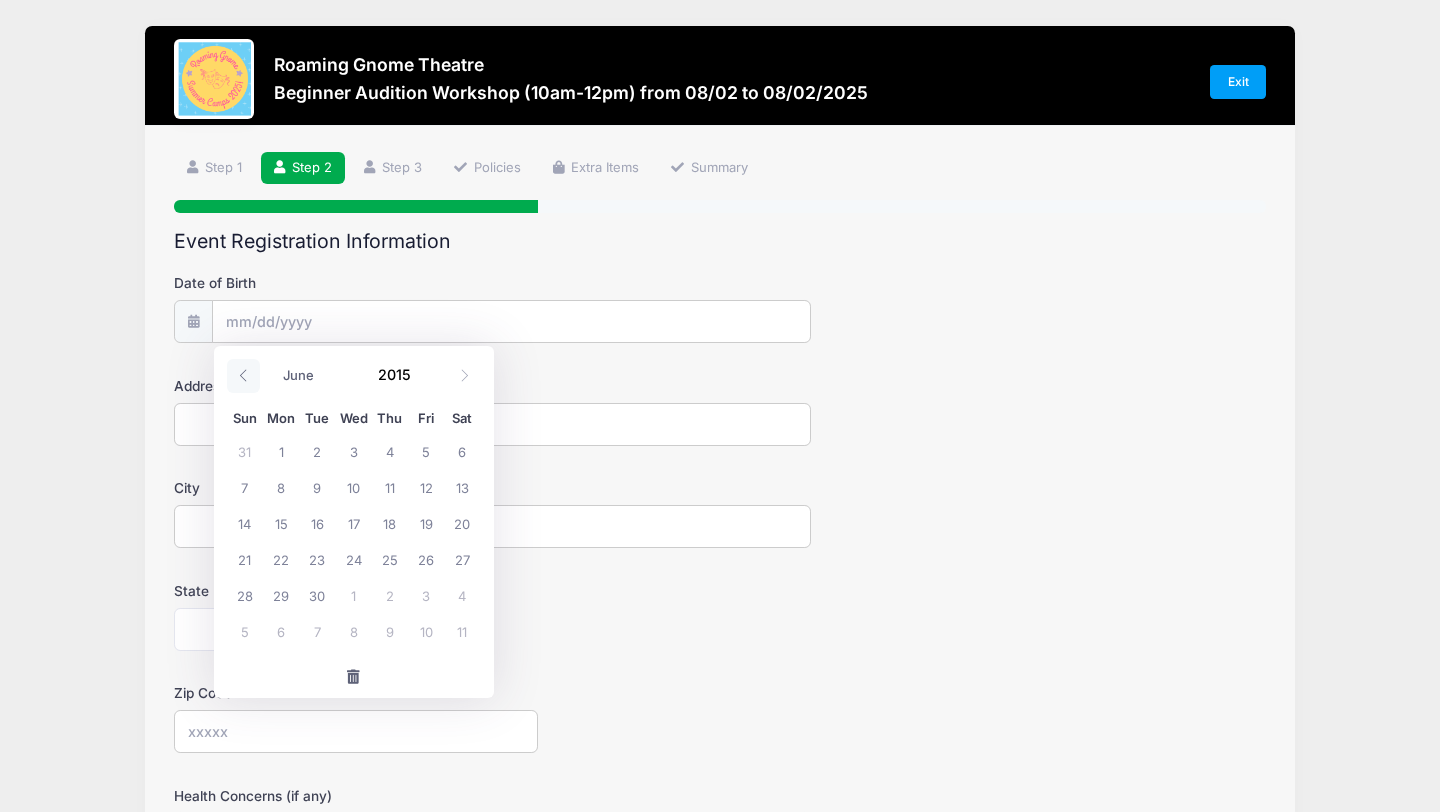 click 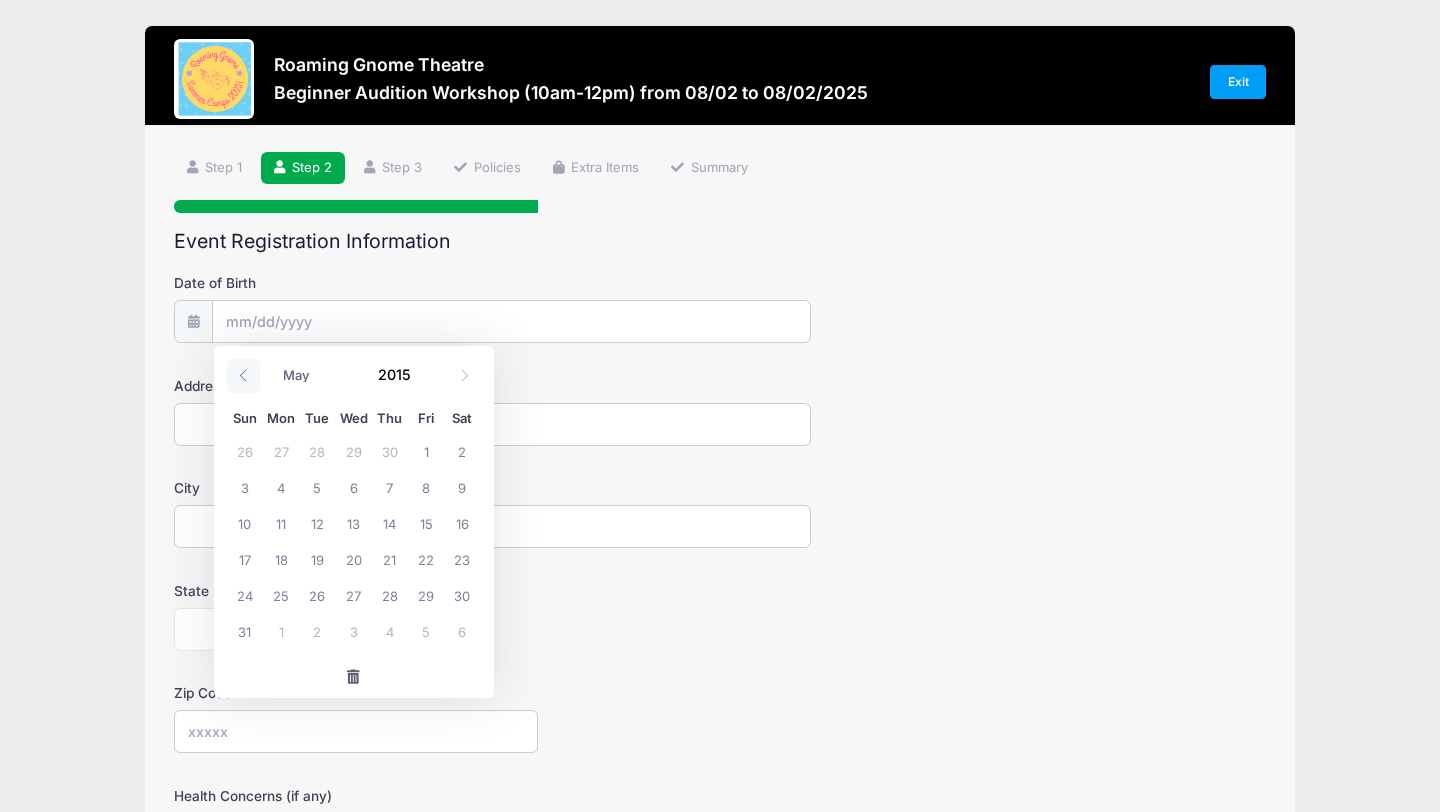 click 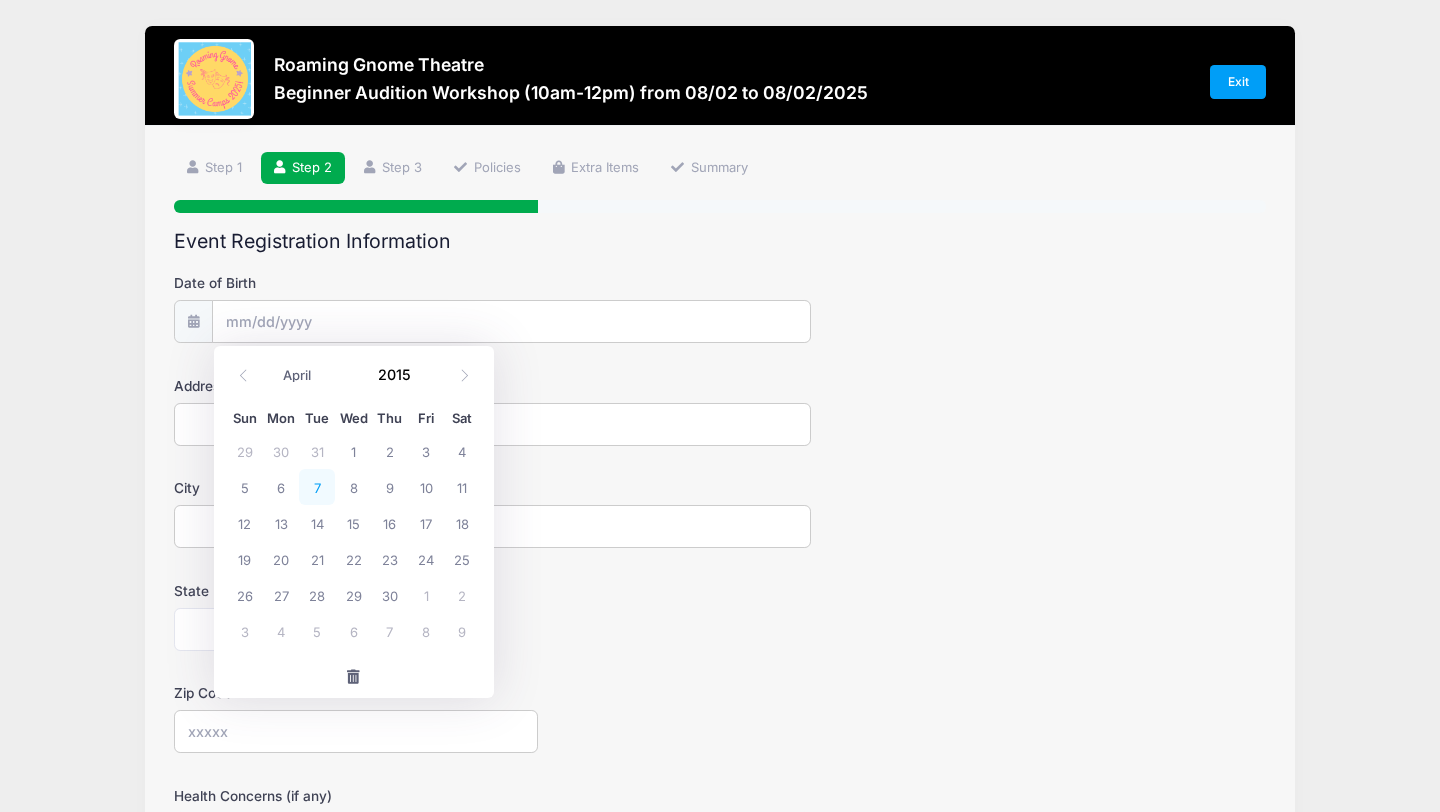 click on "7" at bounding box center [317, 487] 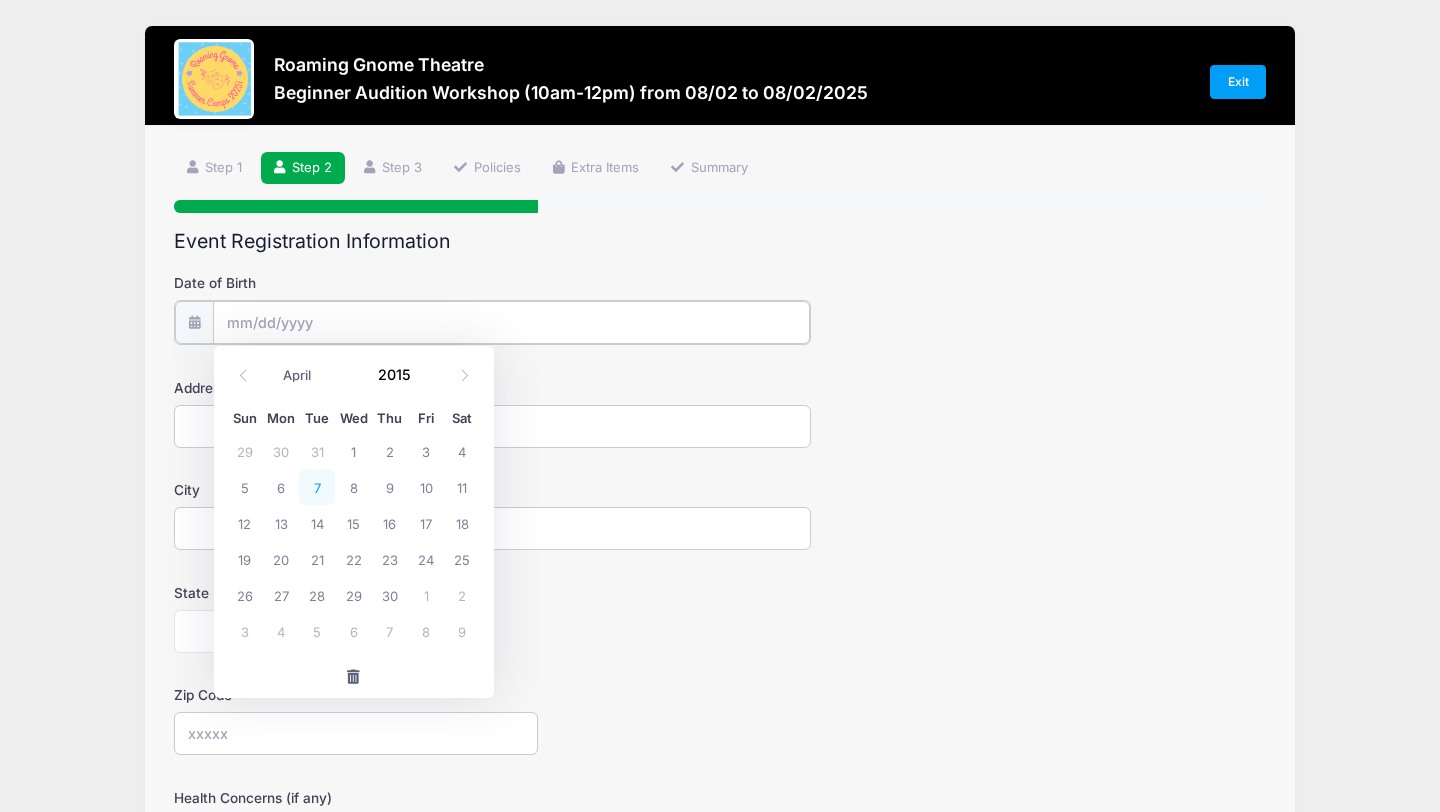 type on "04/07/2015" 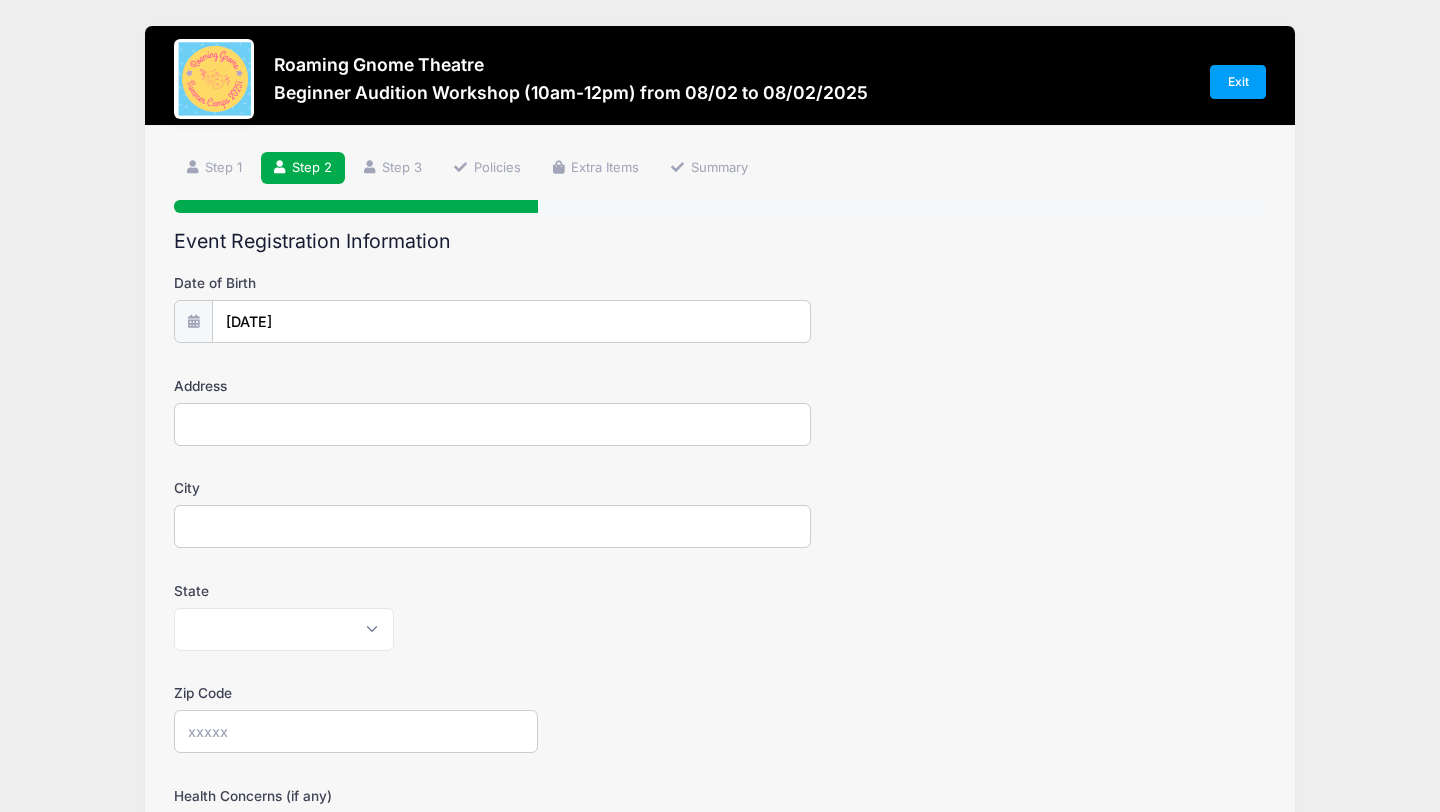 click on "Address" at bounding box center (492, 424) 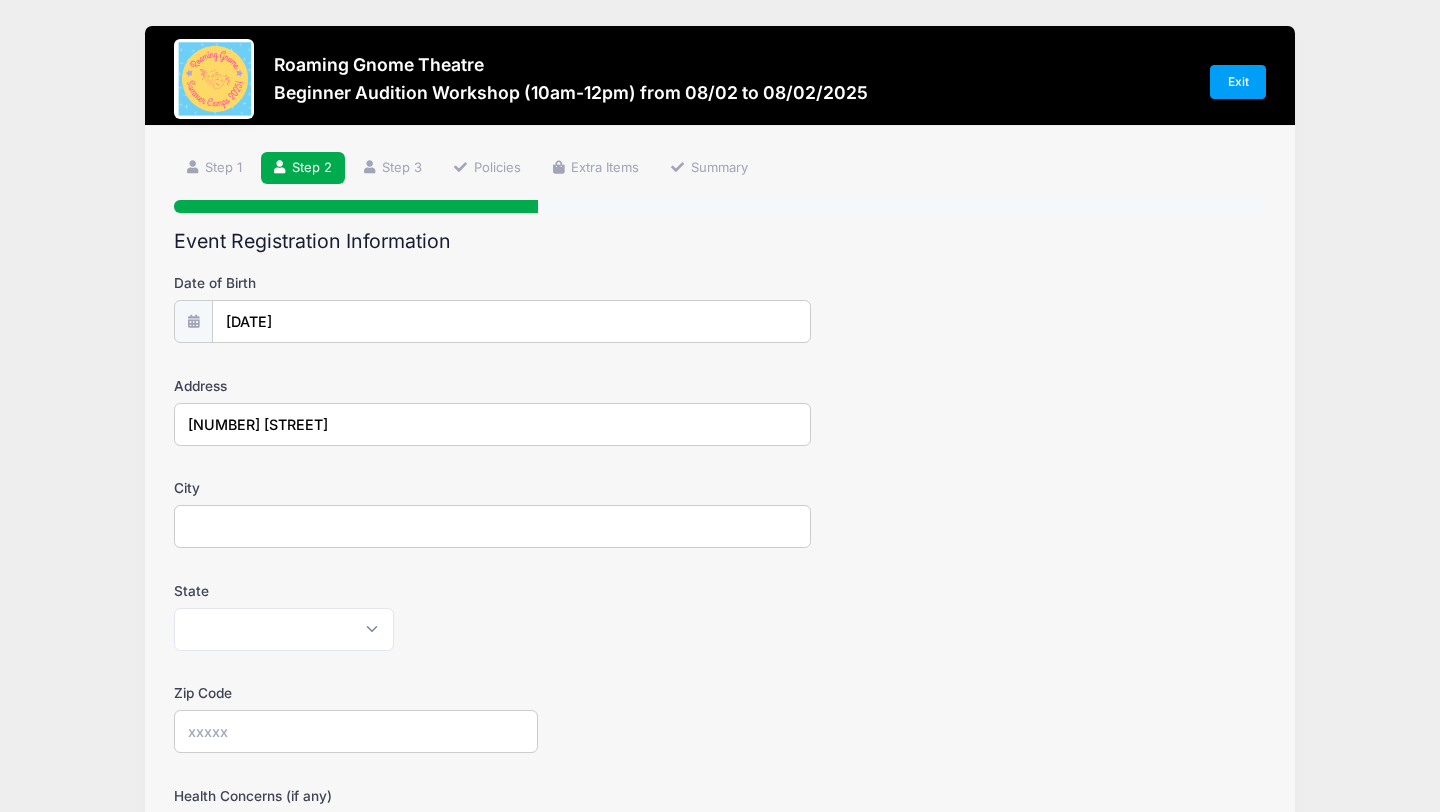 type on "Aurora" 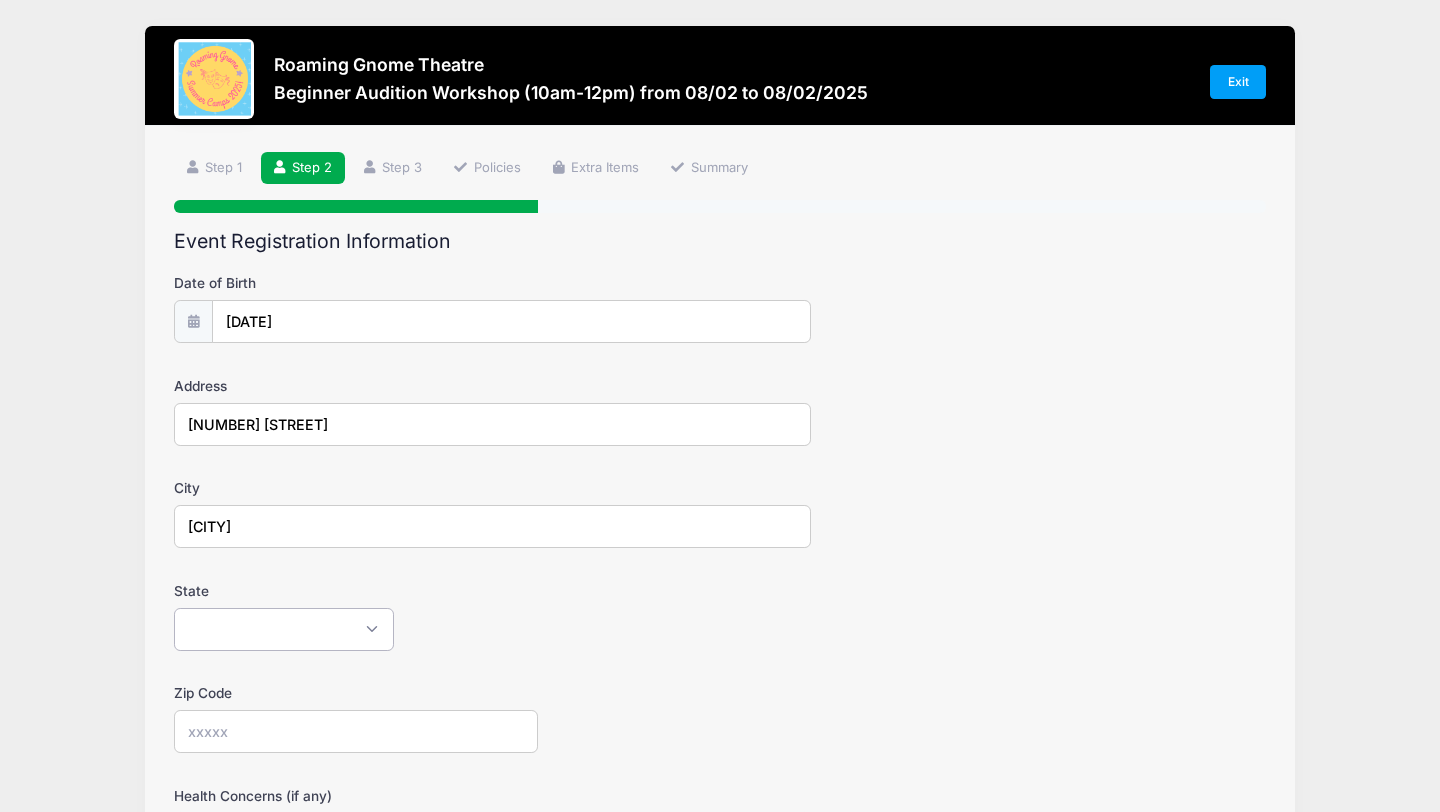 select on "CO" 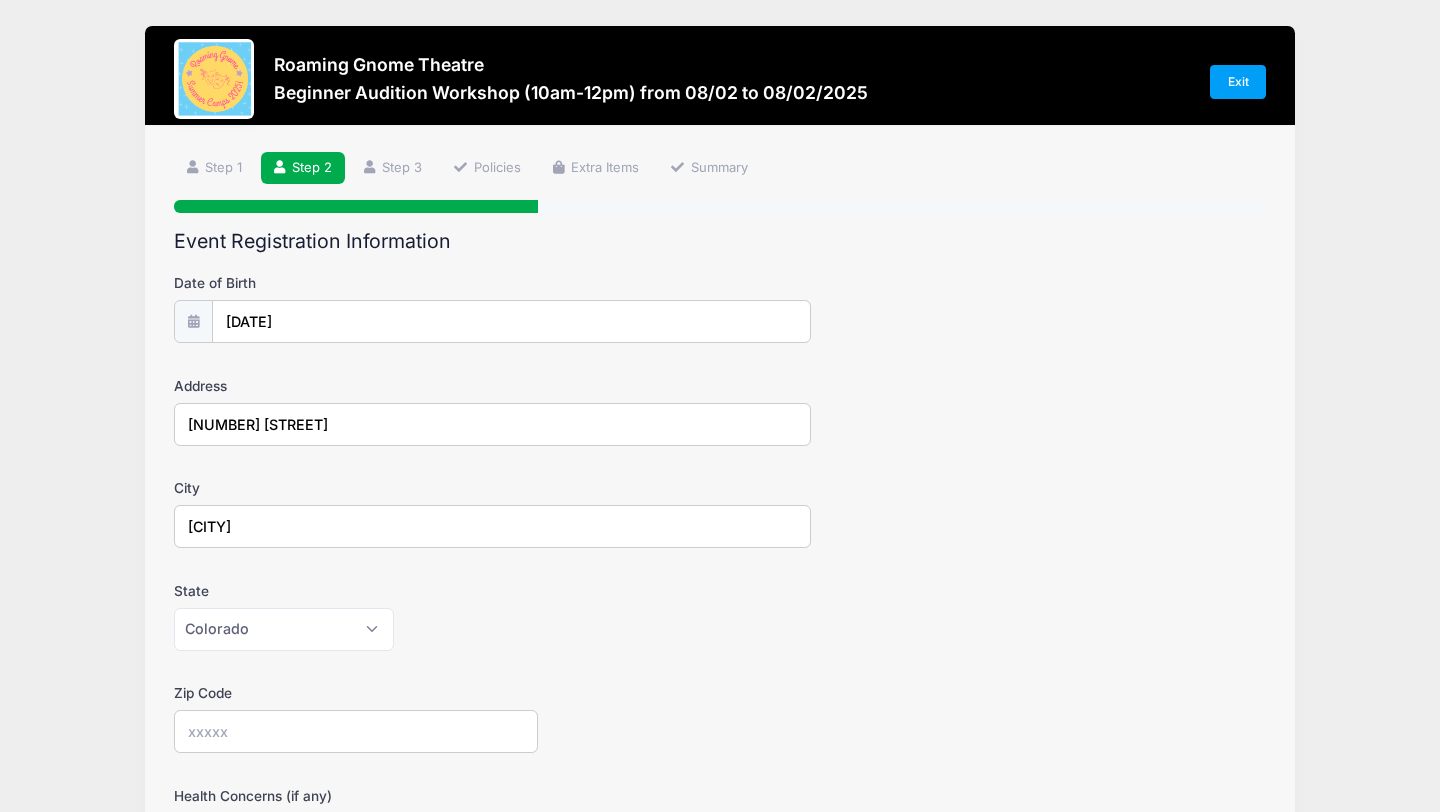 type on "80010" 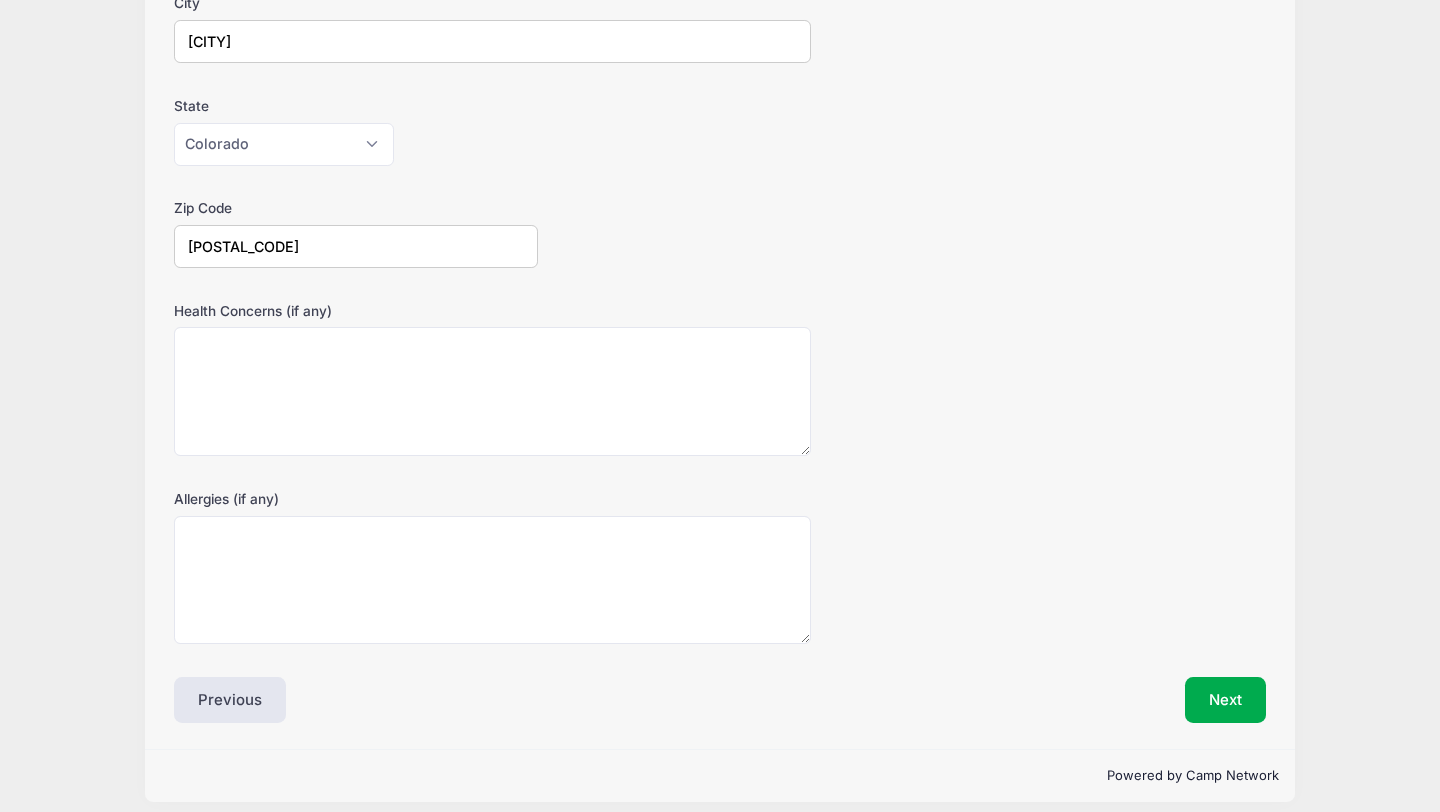 scroll, scrollTop: 500, scrollLeft: 0, axis: vertical 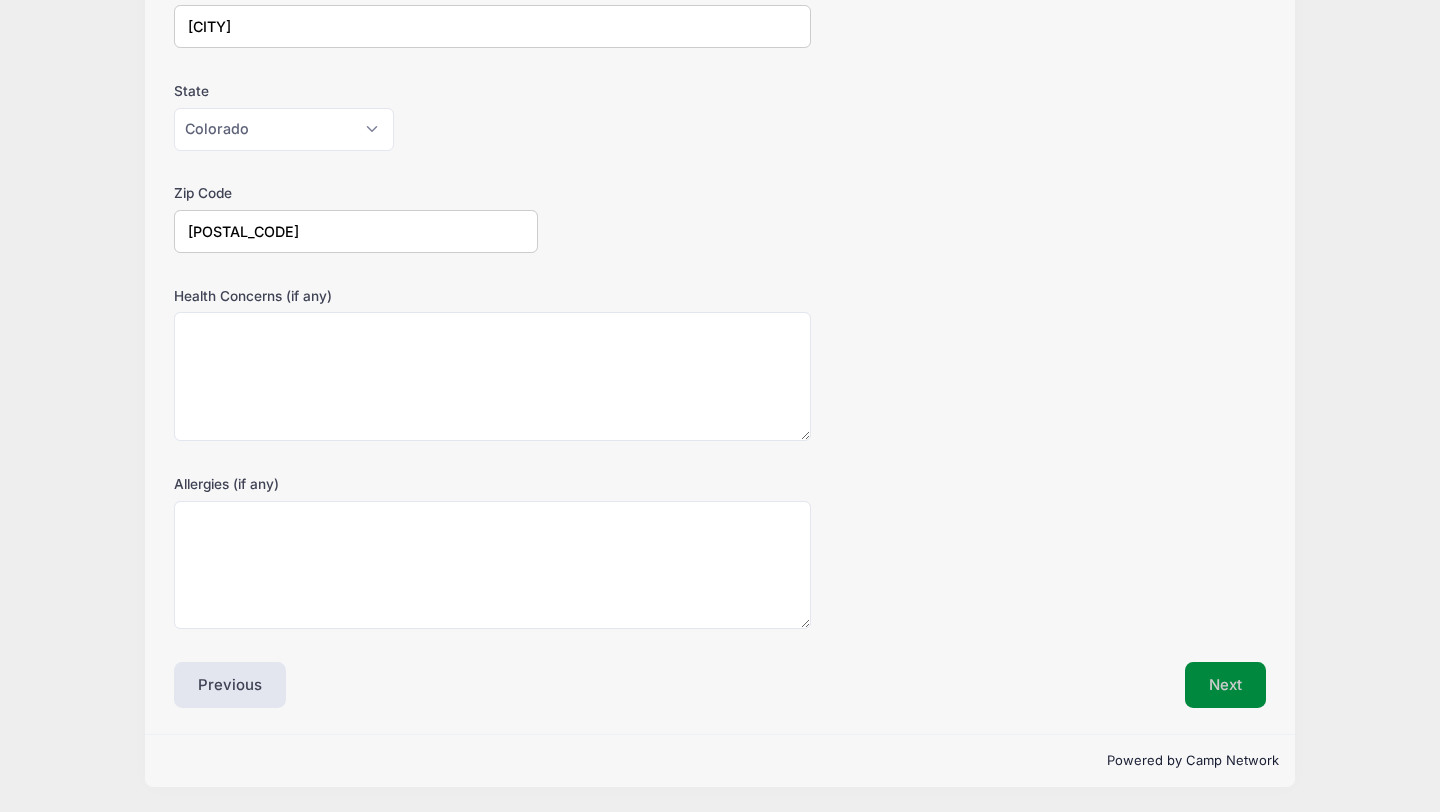 click on "Next" at bounding box center [1225, 685] 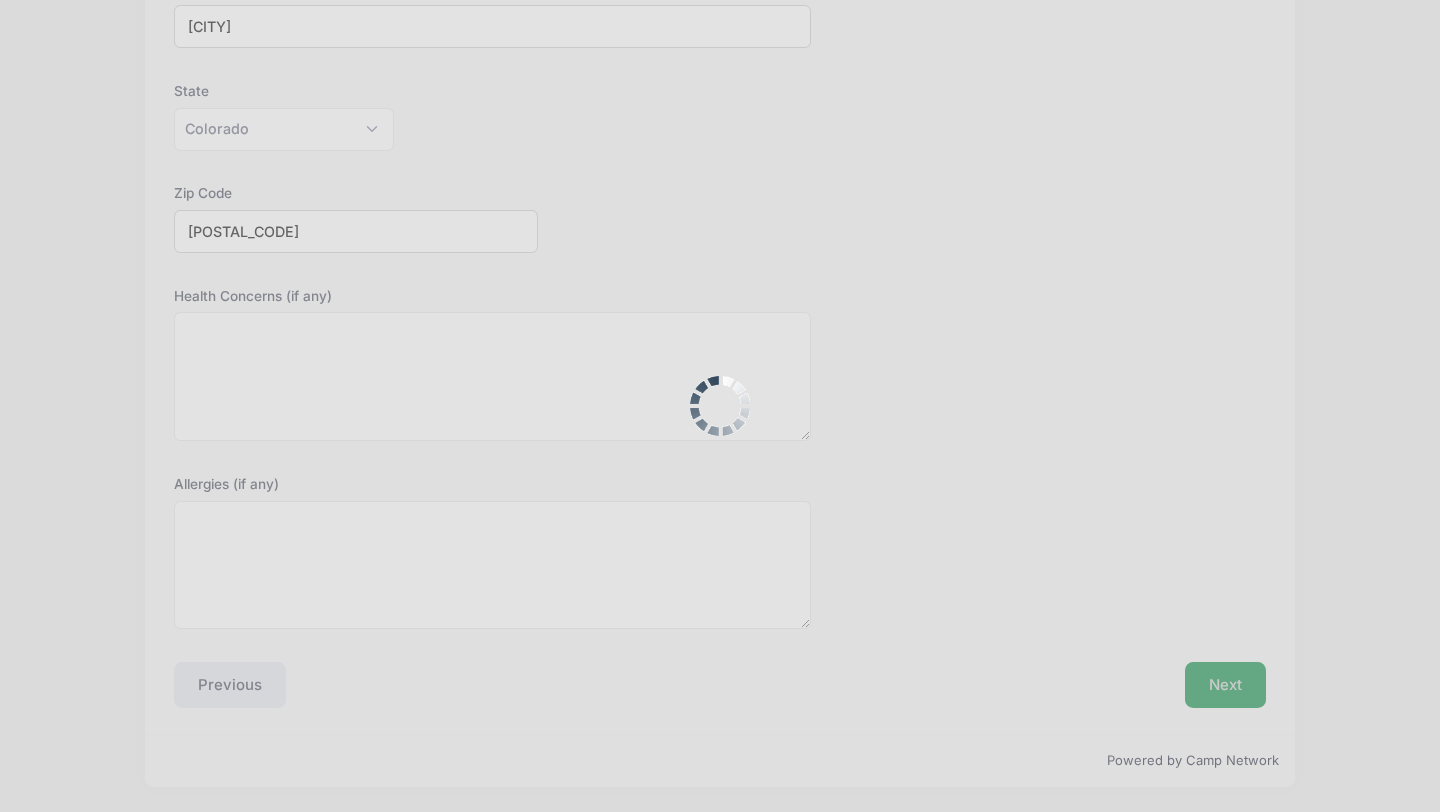scroll, scrollTop: 281, scrollLeft: 0, axis: vertical 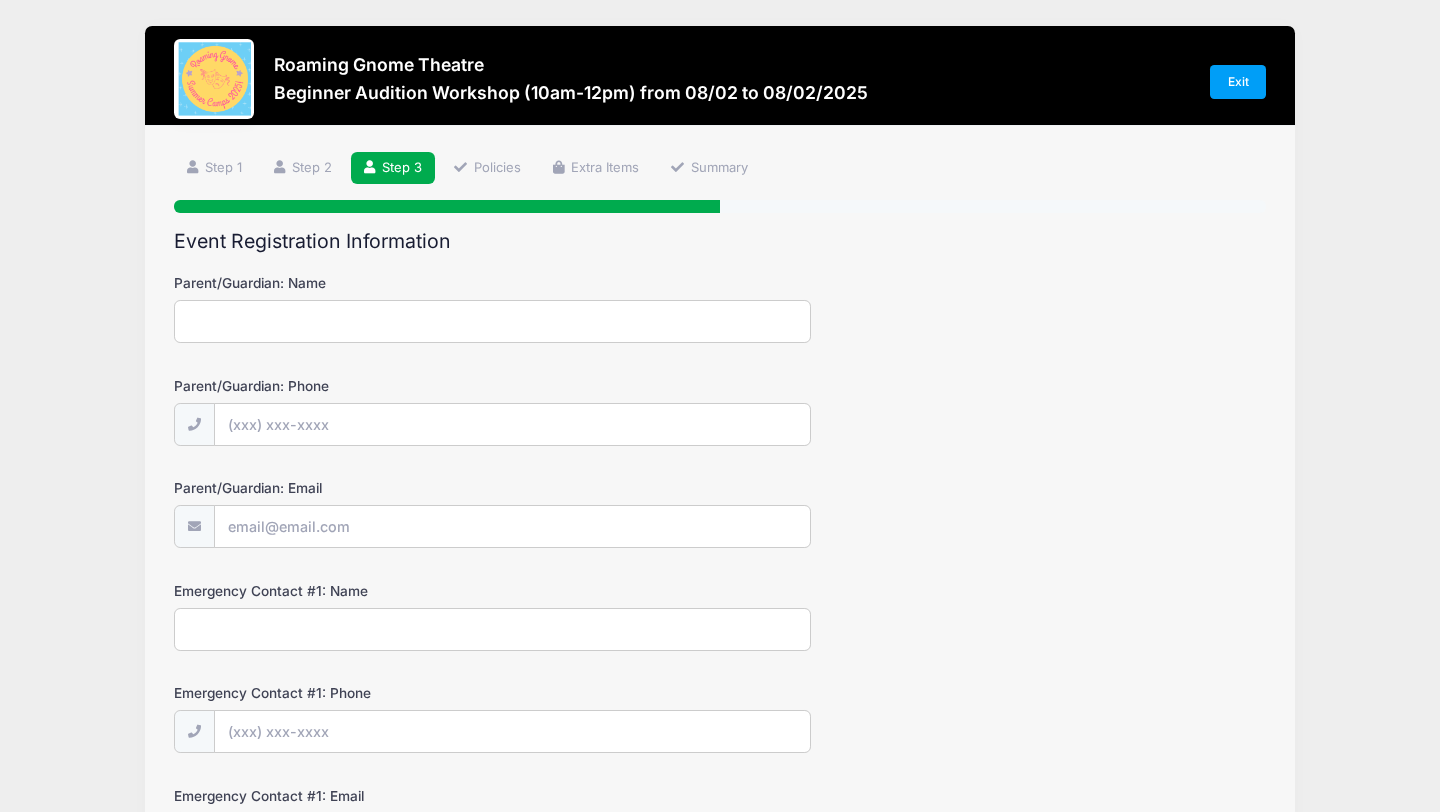 click on "Parent/Guardian: Name" at bounding box center (492, 321) 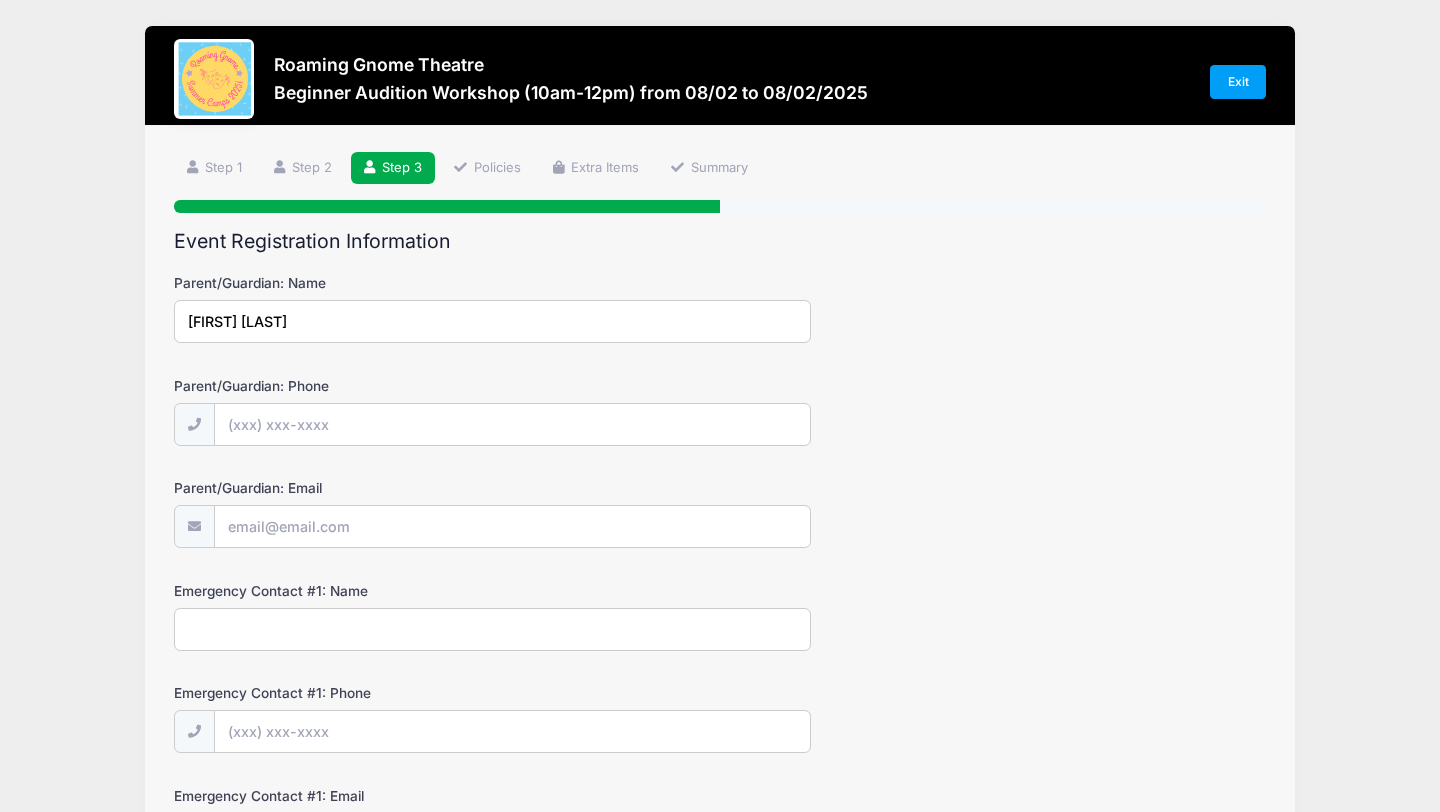 type on "Tori Rutherford" 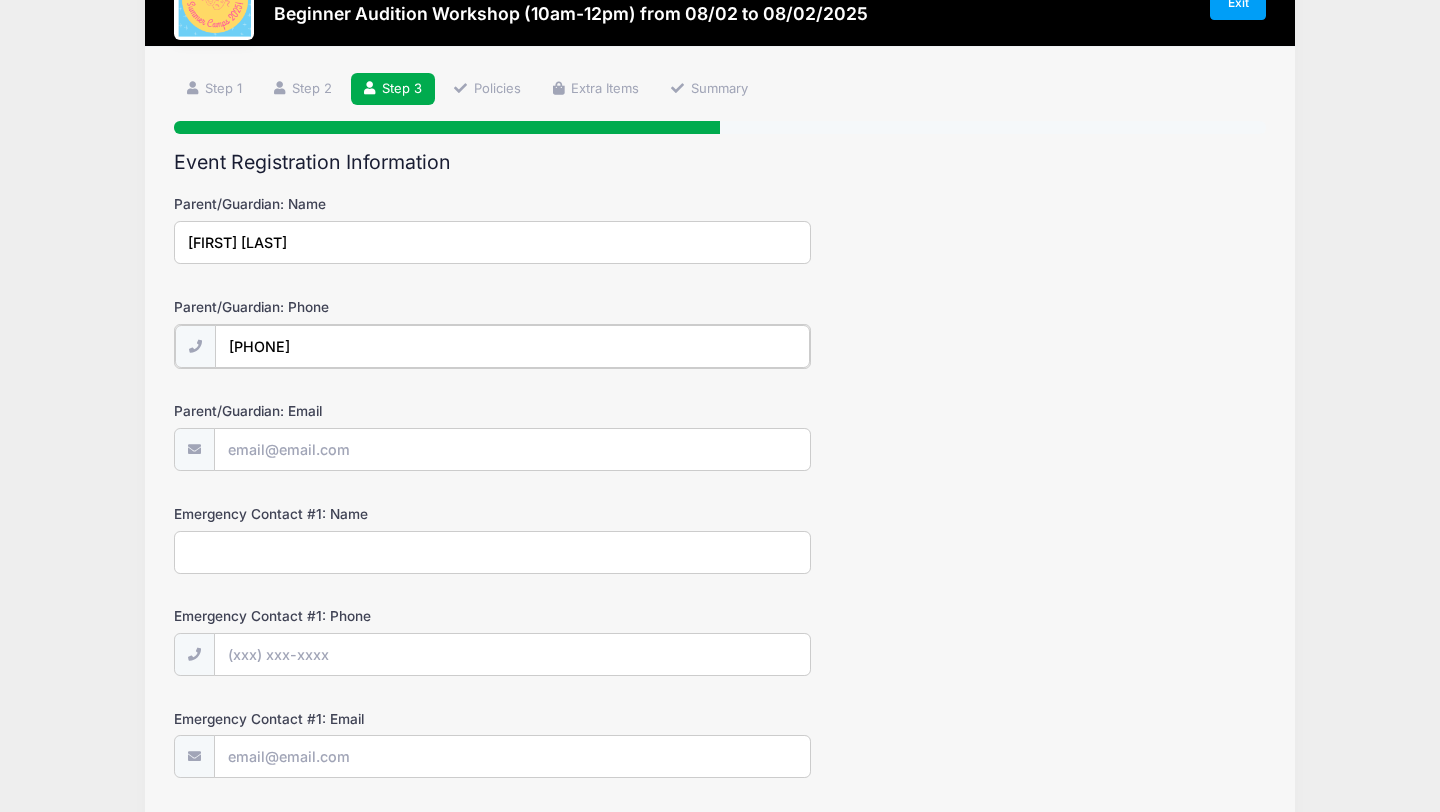 scroll, scrollTop: 105, scrollLeft: 0, axis: vertical 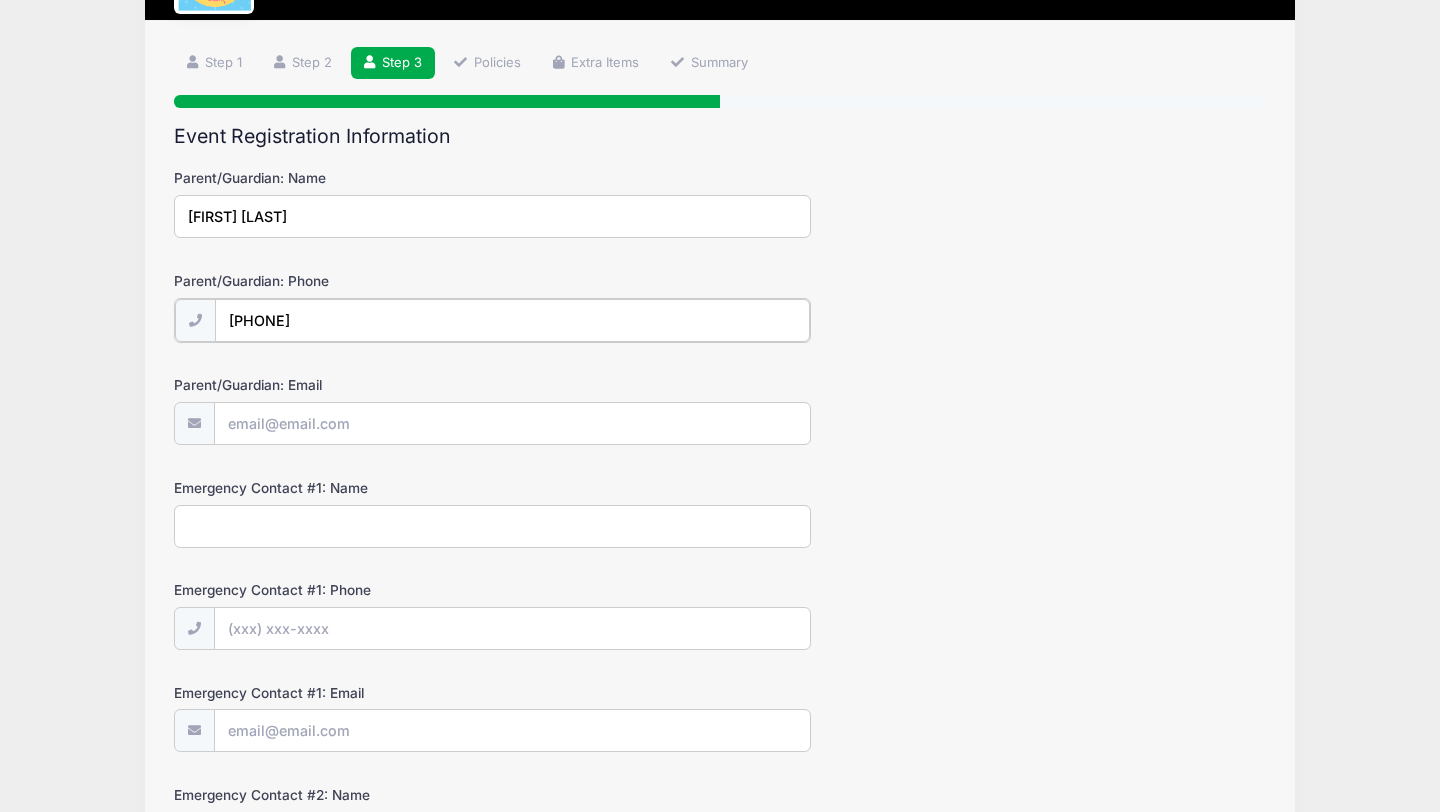 type on "(206) 227-9865" 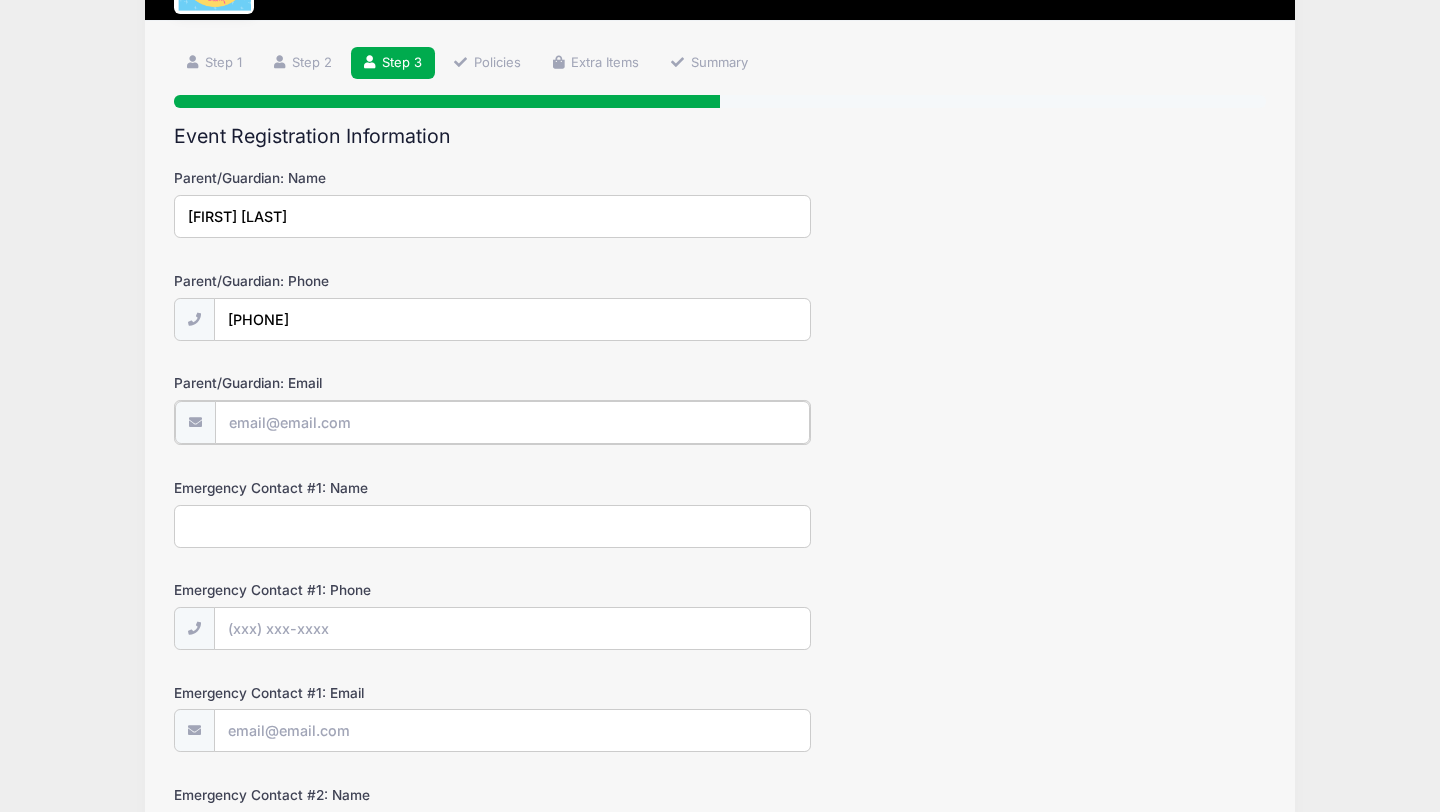 click on "Parent/Guardian: Email" at bounding box center (512, 422) 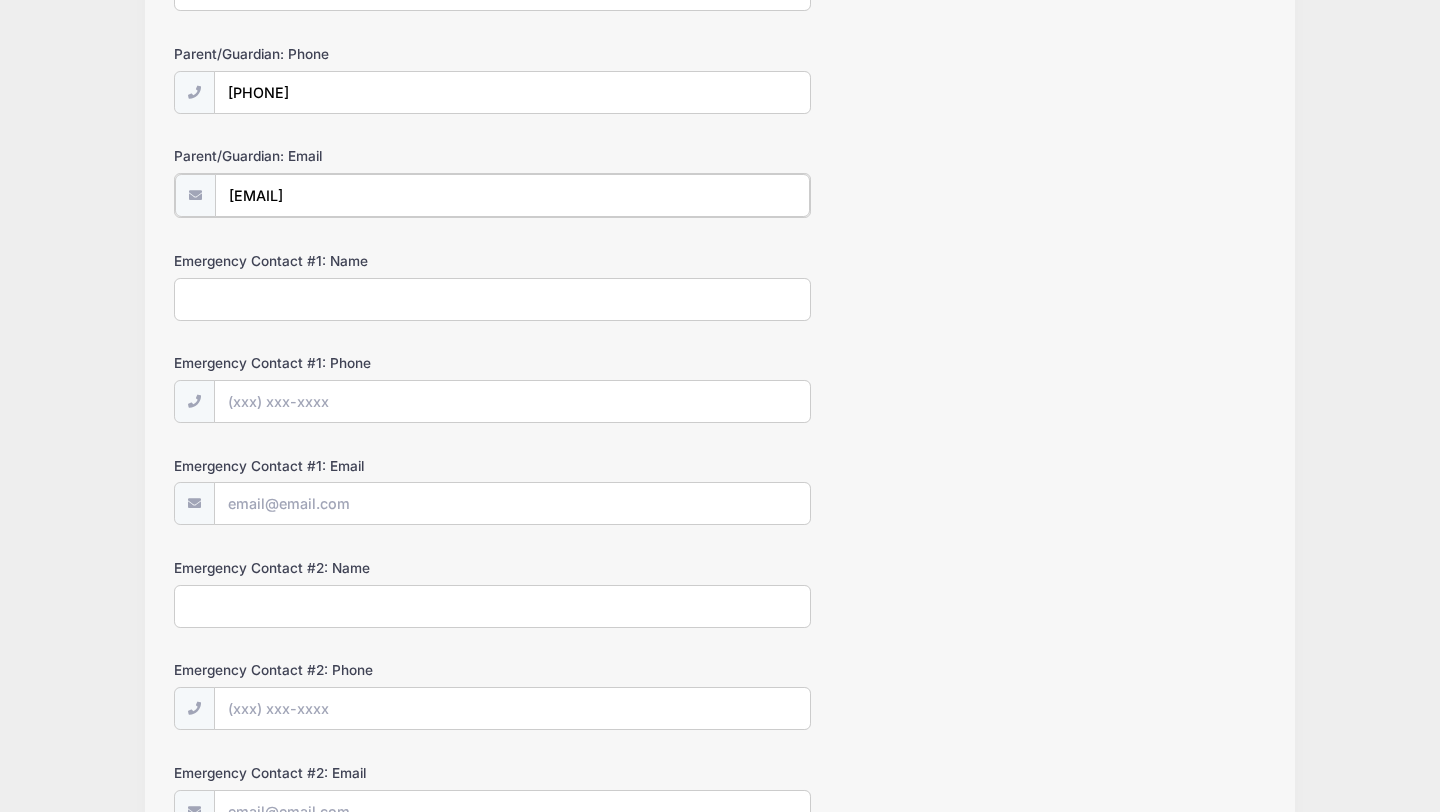 scroll, scrollTop: 367, scrollLeft: 0, axis: vertical 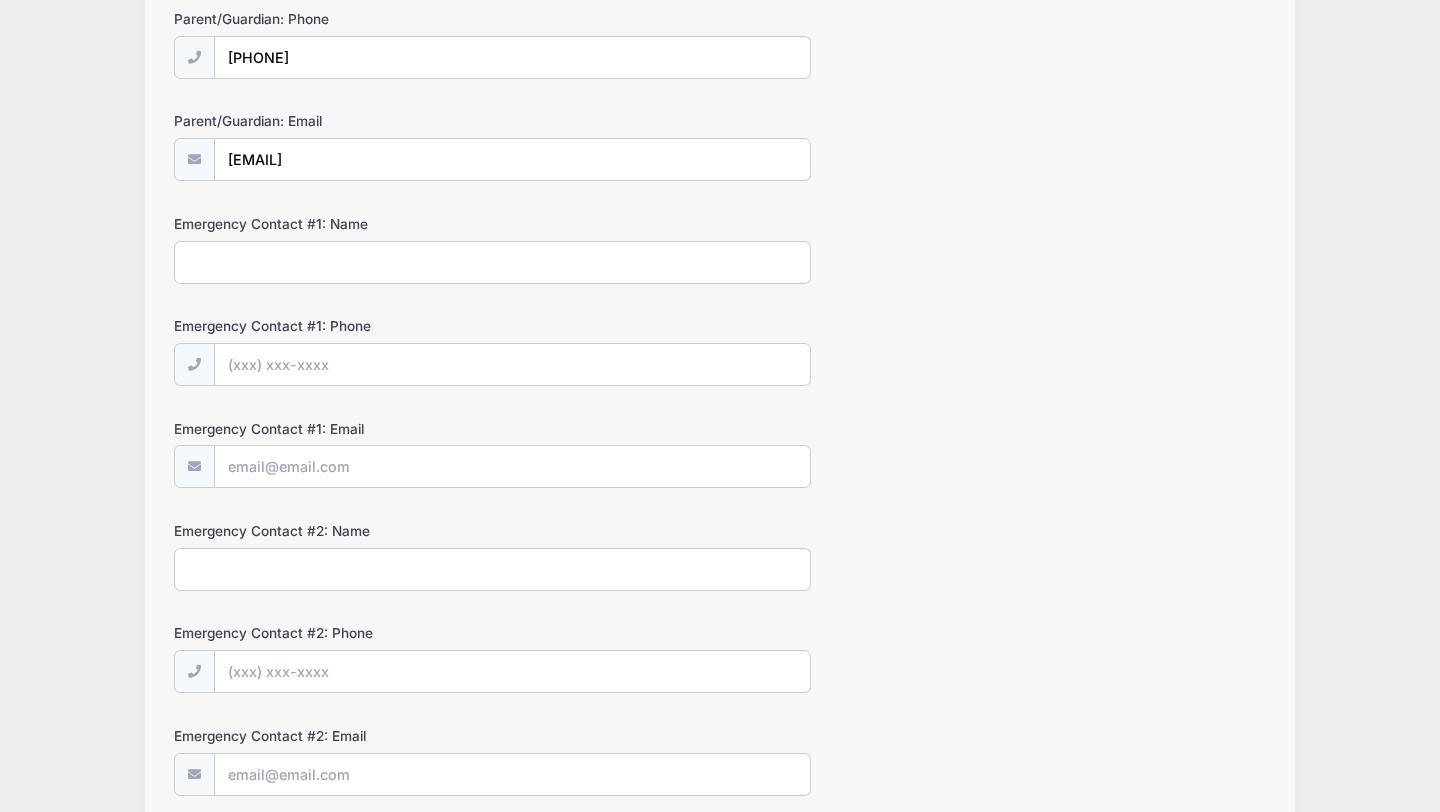 click on "Emergency Contact #1: Name" at bounding box center (492, 262) 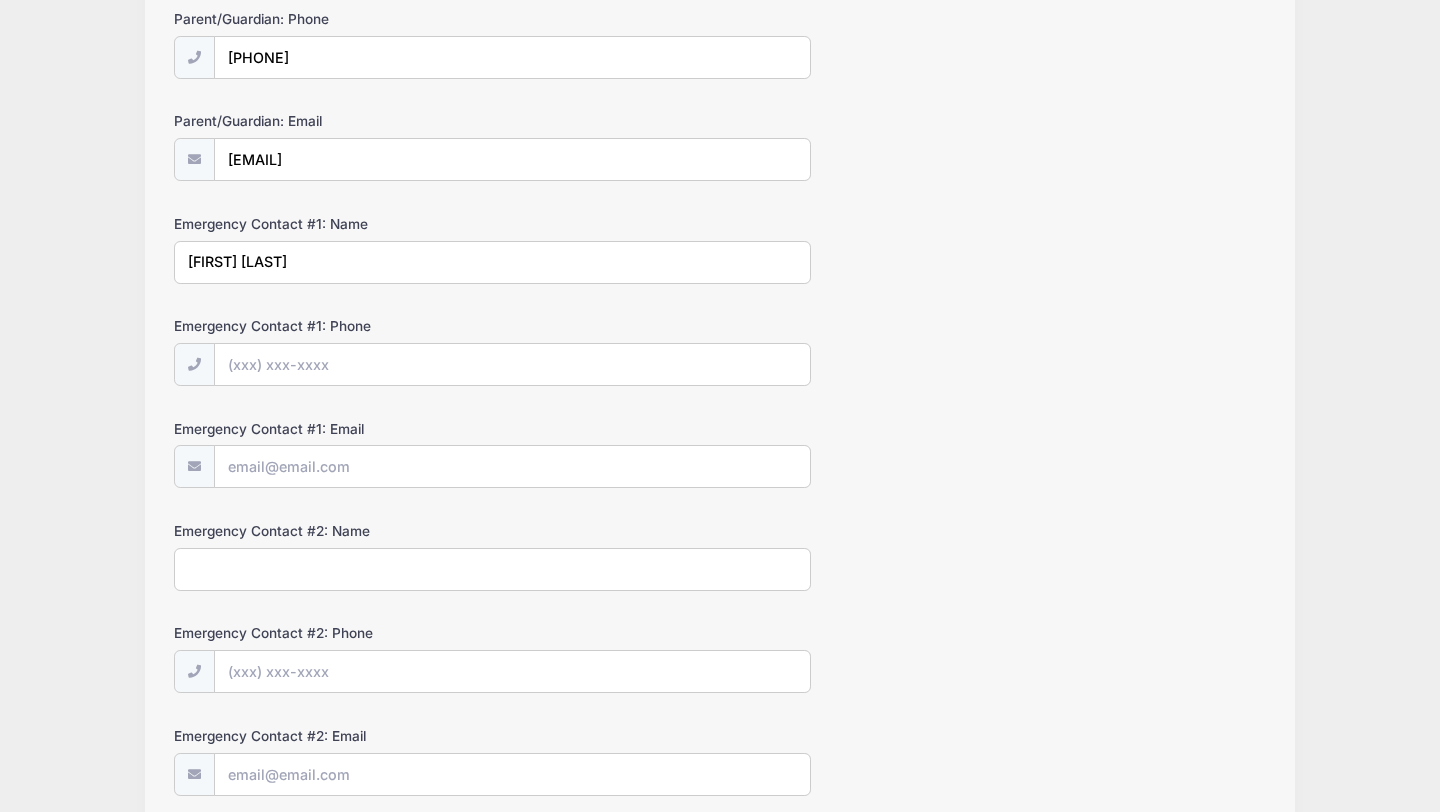 type on "Alicia Smith" 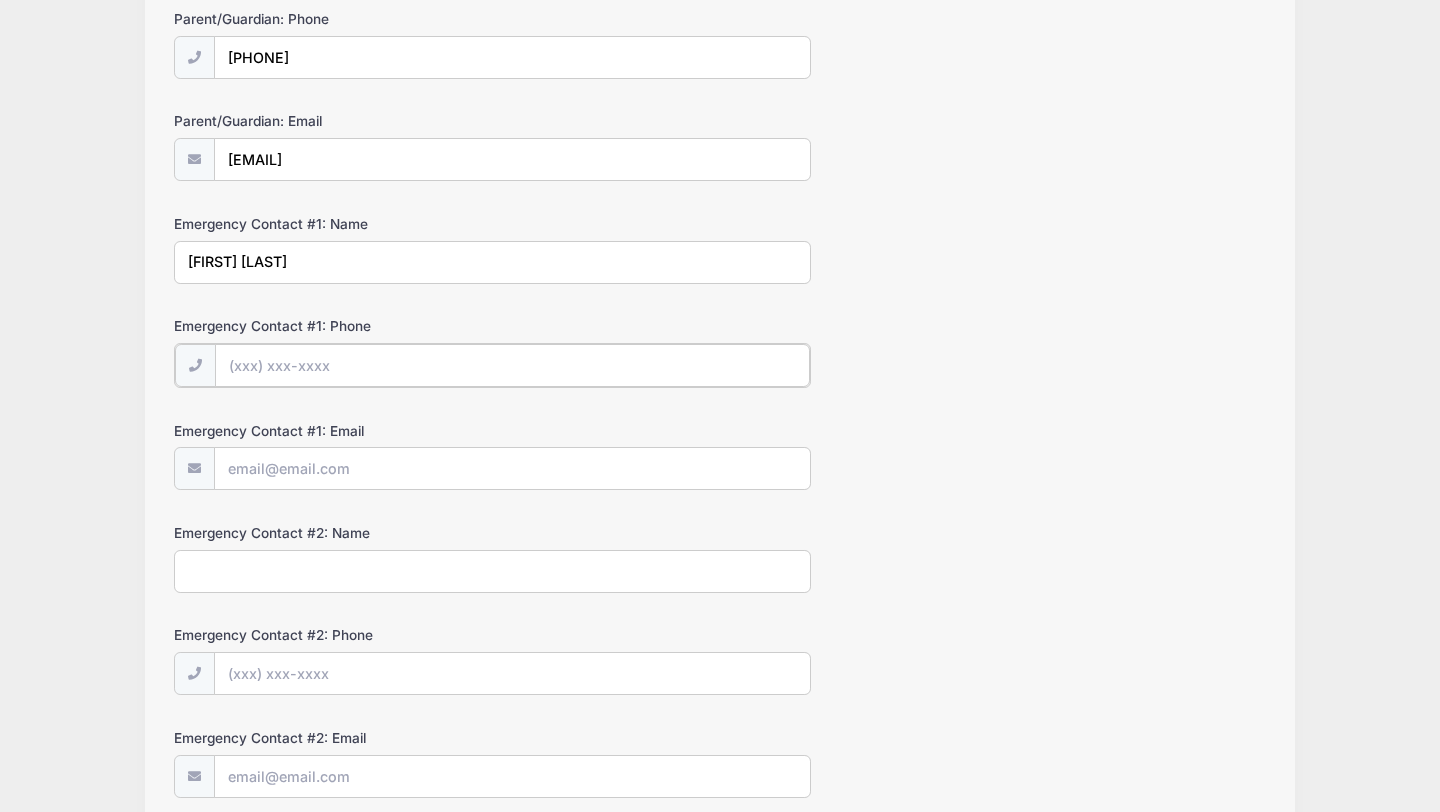 click on "Emergency Contact #1: Phone" at bounding box center [512, 365] 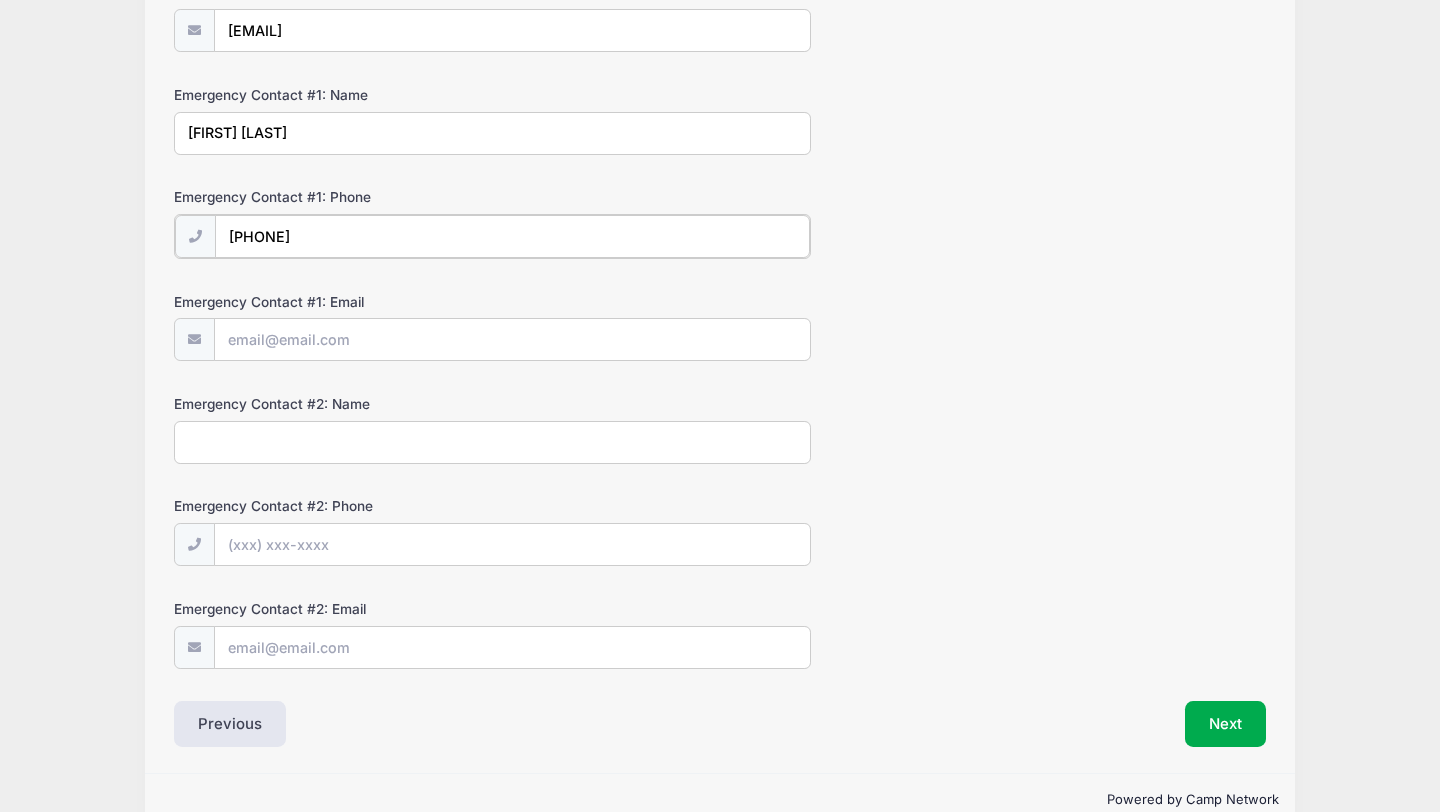 scroll, scrollTop: 529, scrollLeft: 0, axis: vertical 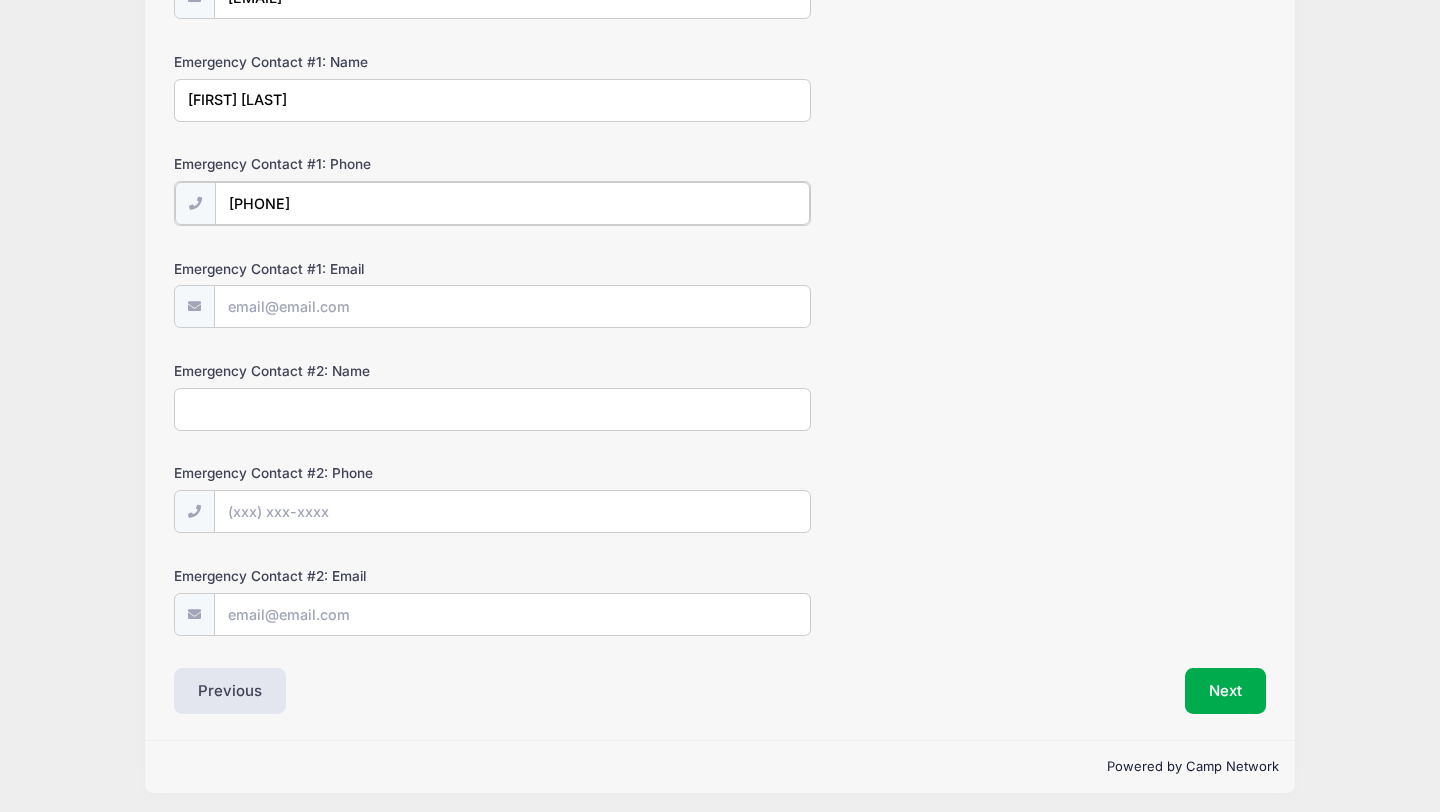 type on "(206) 227-9865" 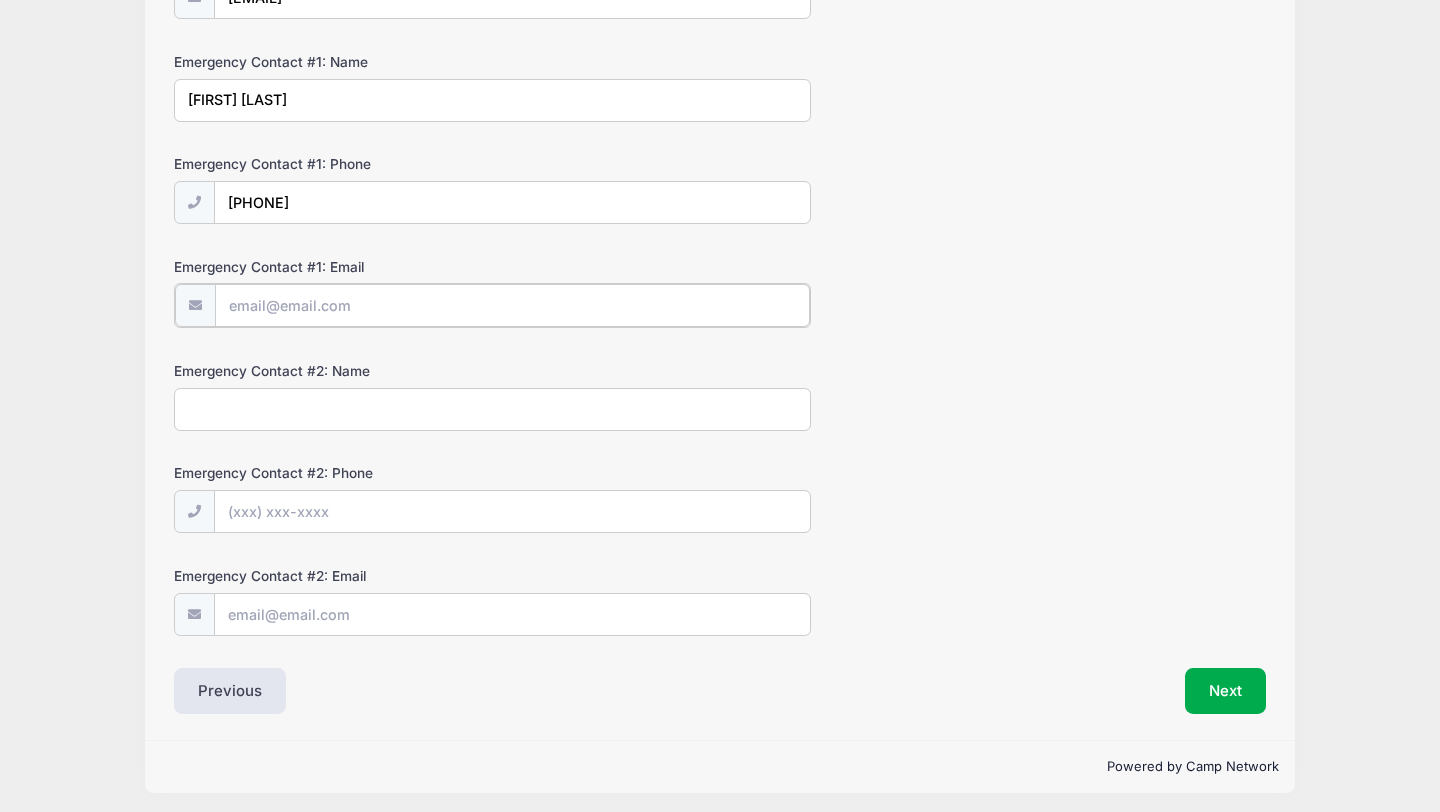 click on "Emergency Contact #1: Email" at bounding box center [512, 305] 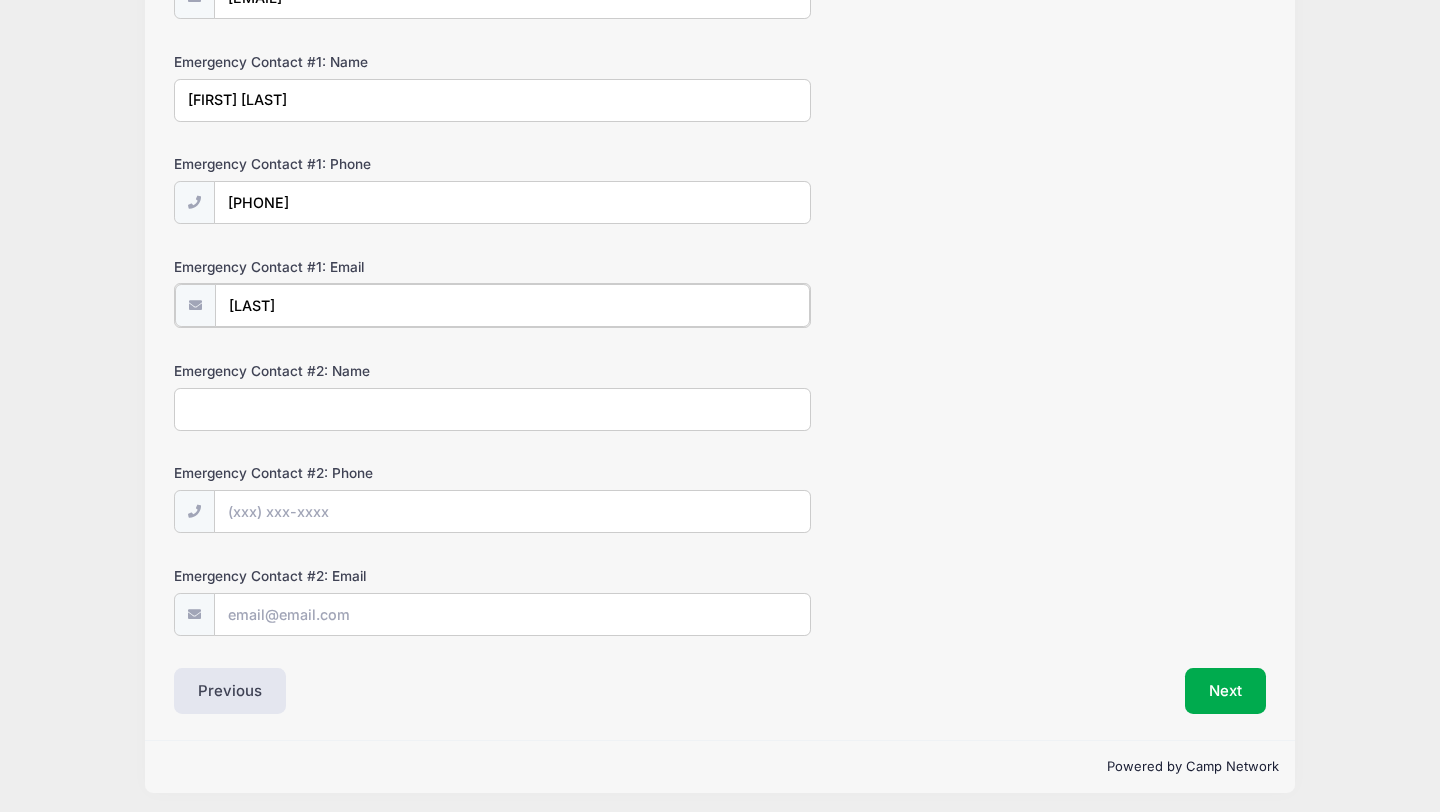 type on "smit1438@gmail.com" 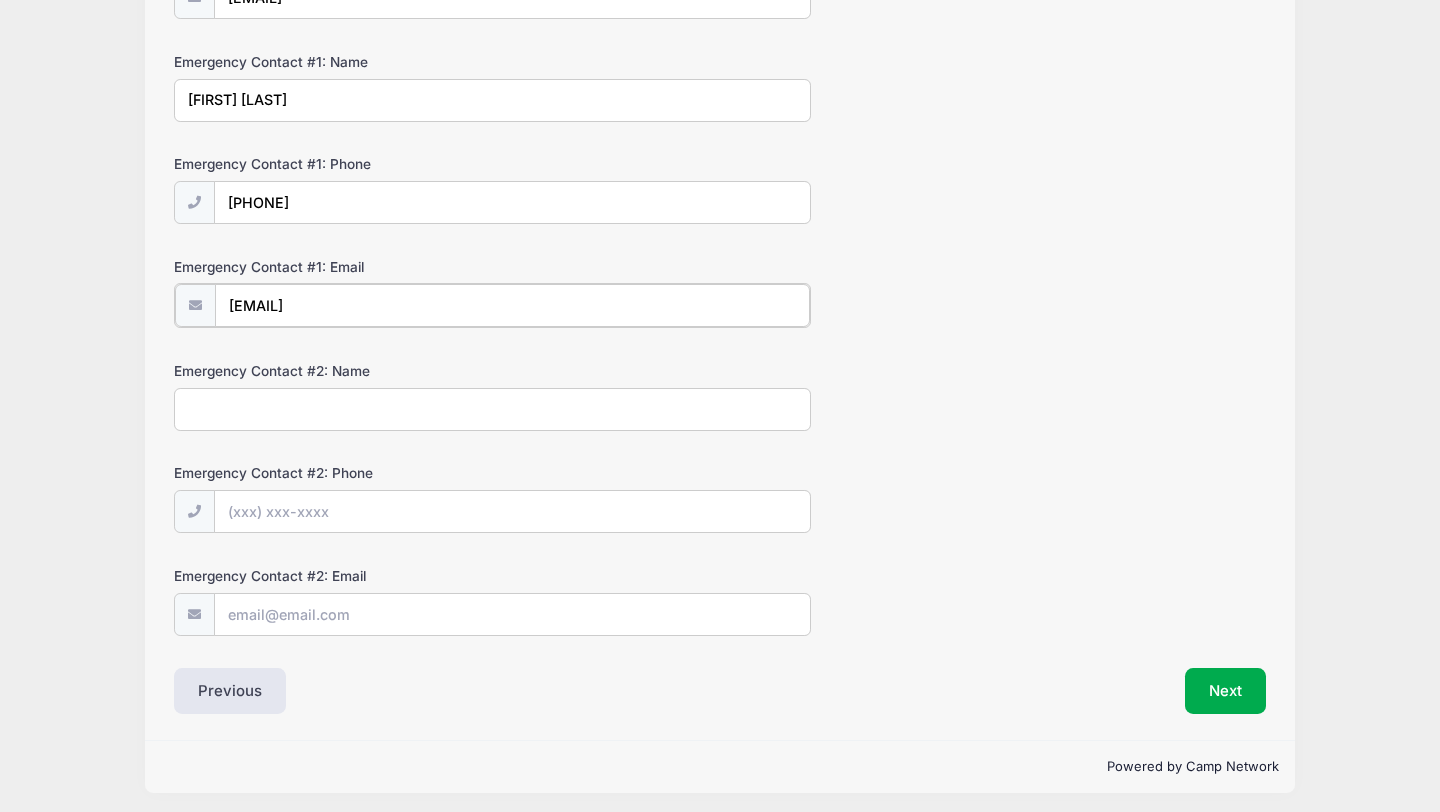 scroll, scrollTop: 535, scrollLeft: 0, axis: vertical 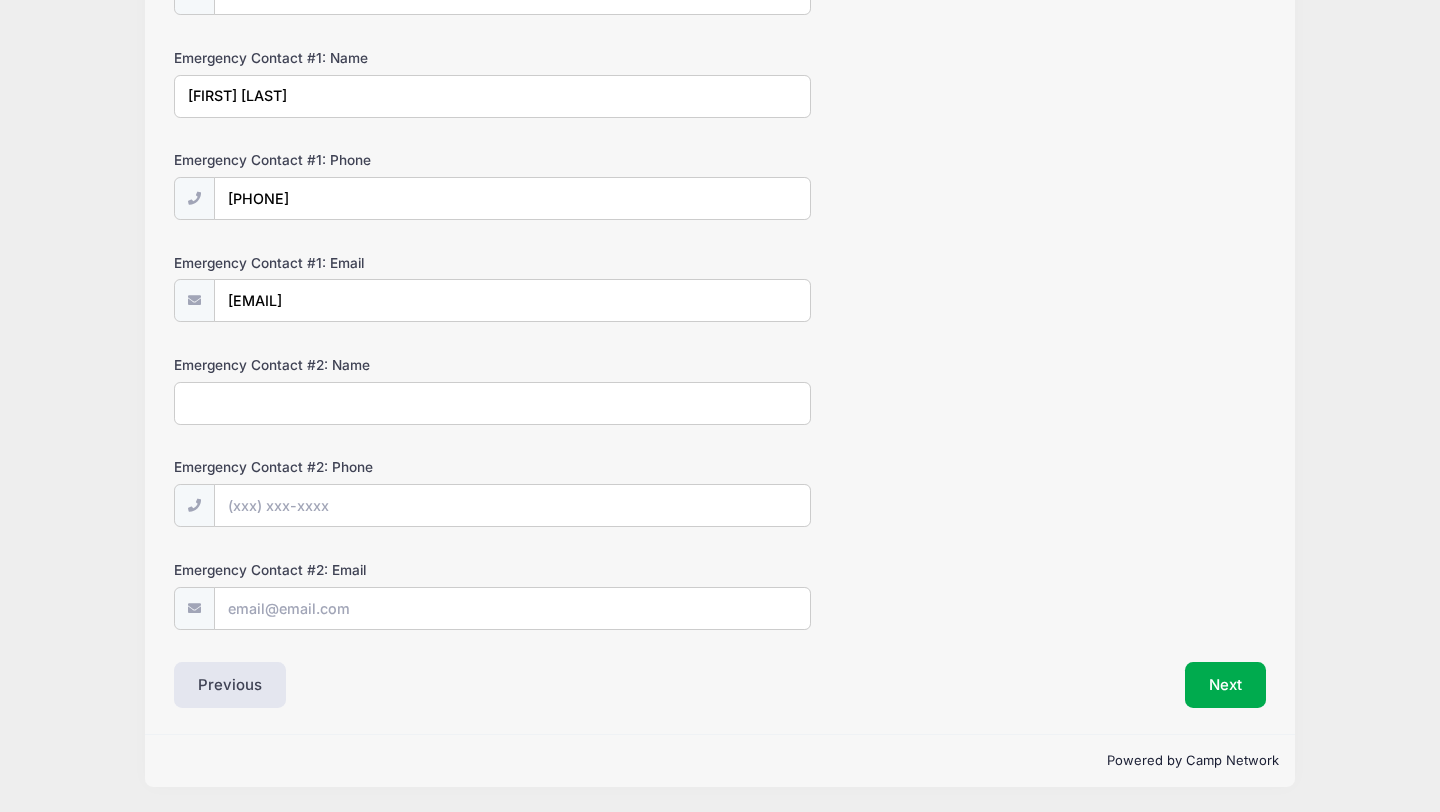 click on "Emergency Contact #2: Name" at bounding box center (492, 403) 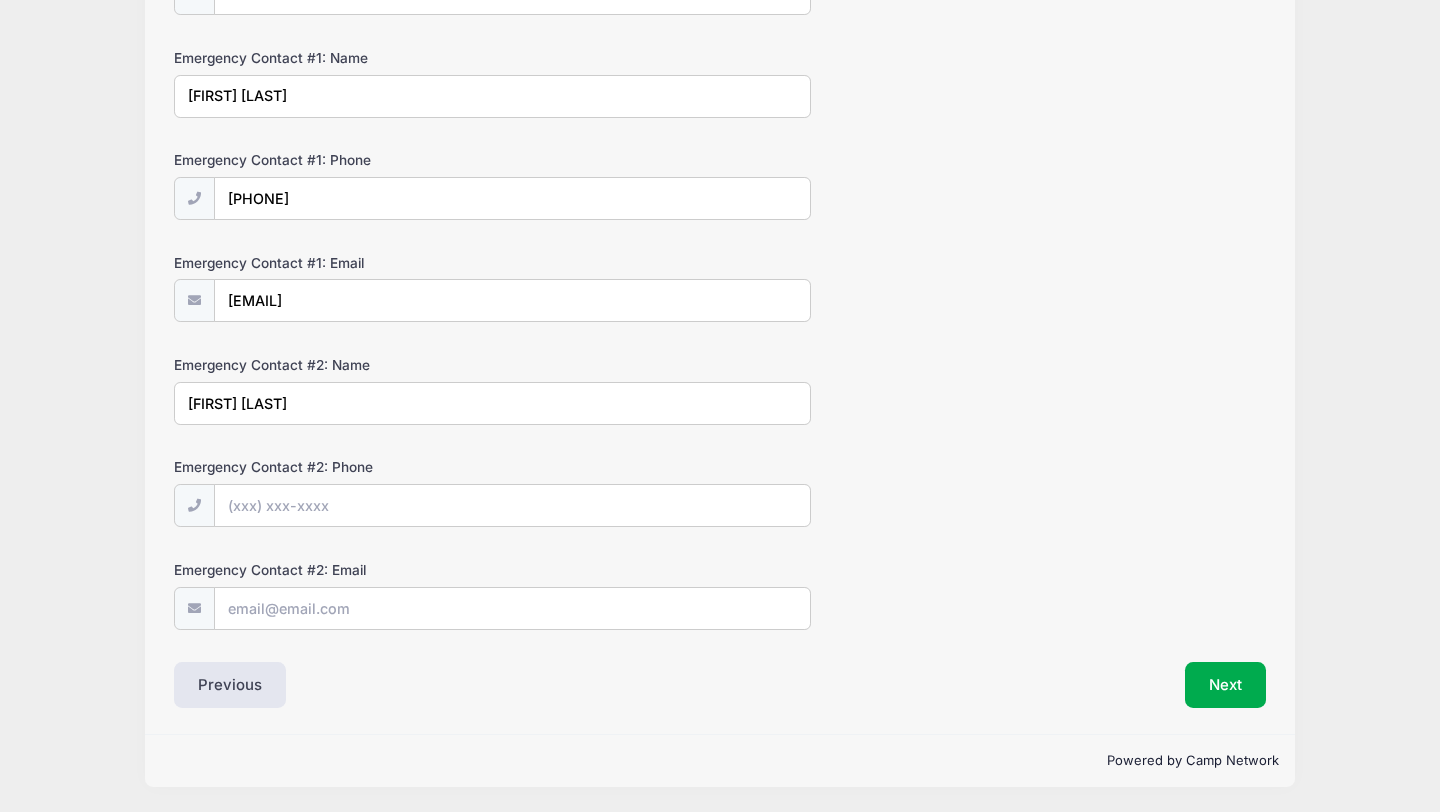 type on "Marlaine Smith" 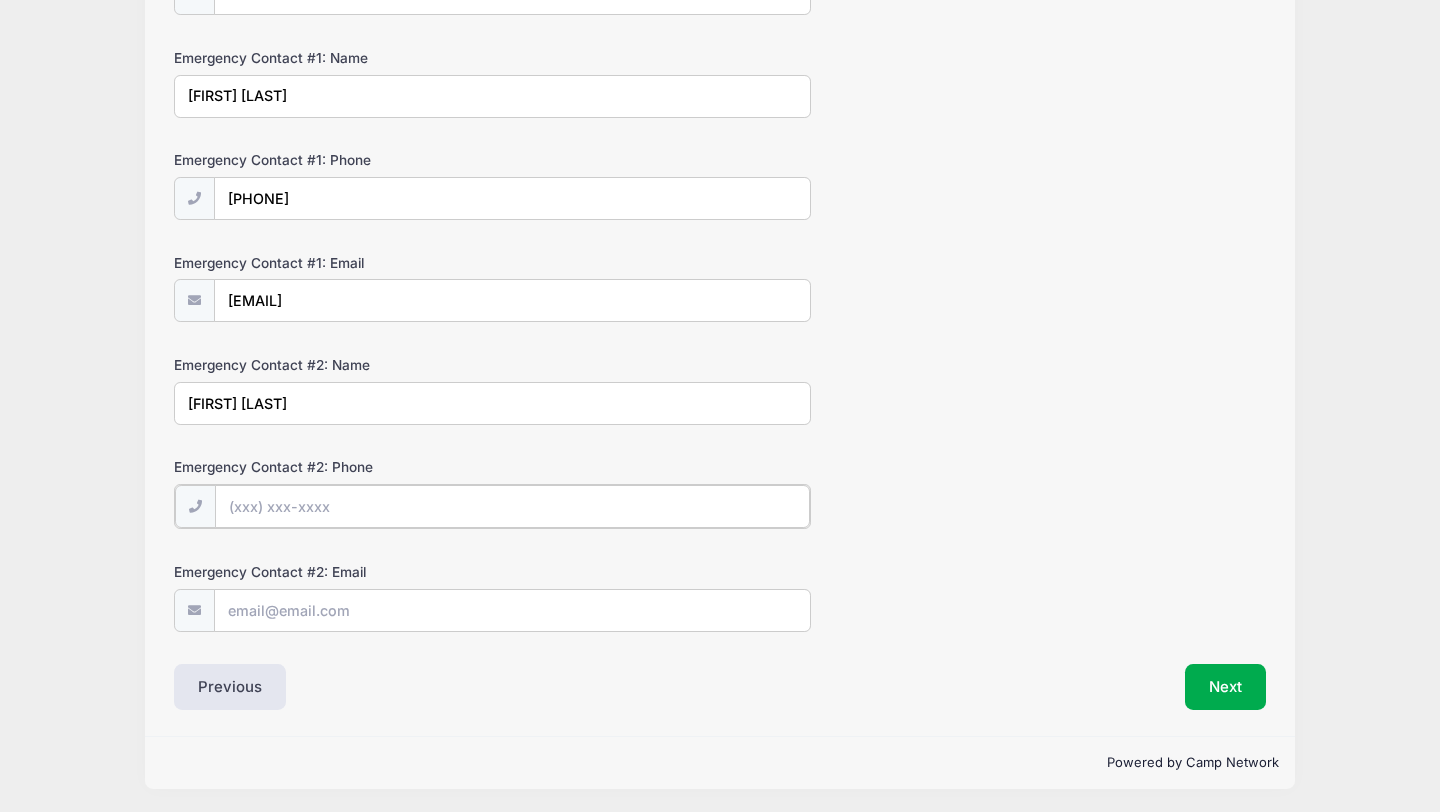 click on "Emergency Contact #2: Phone" at bounding box center [512, 506] 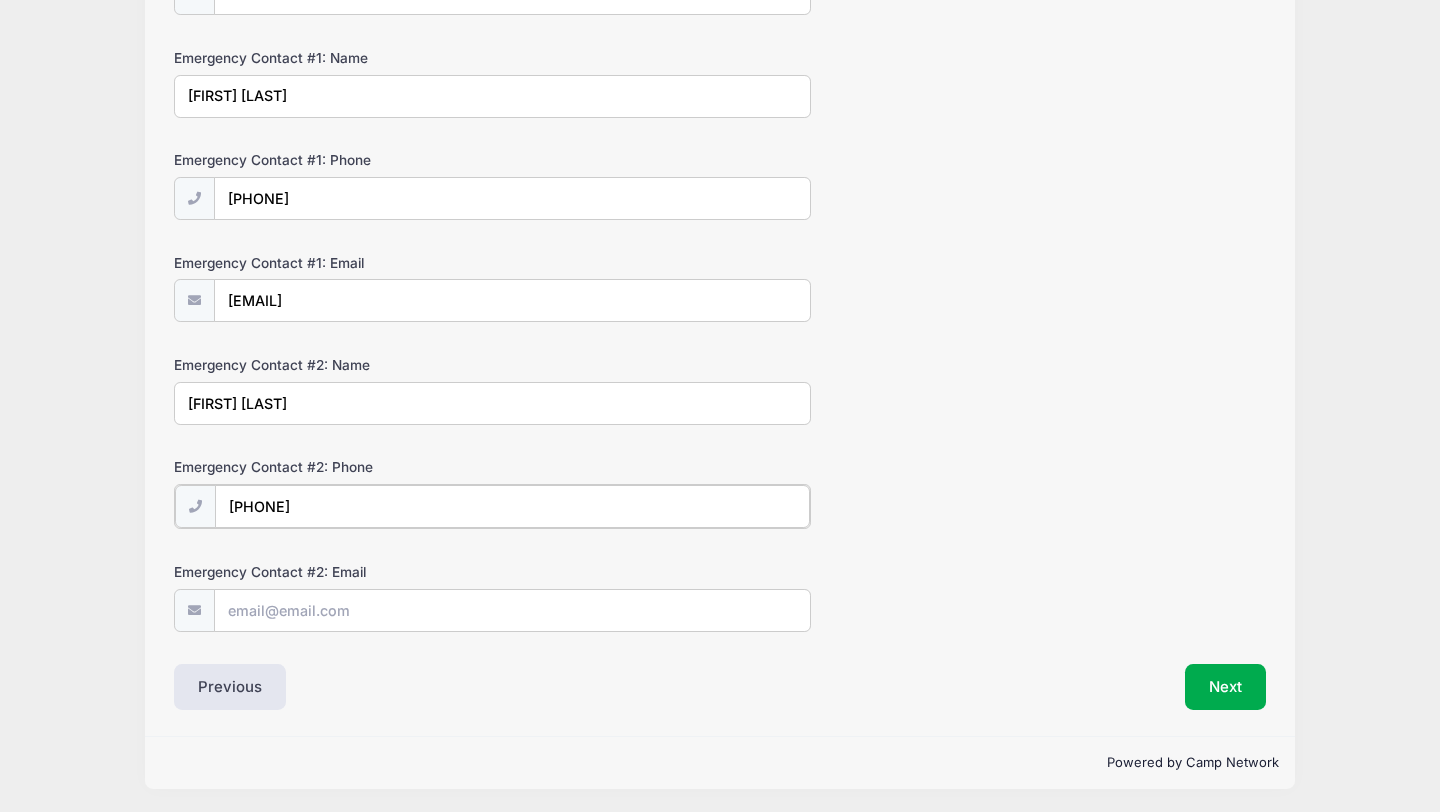 type on "(303) 506-3450" 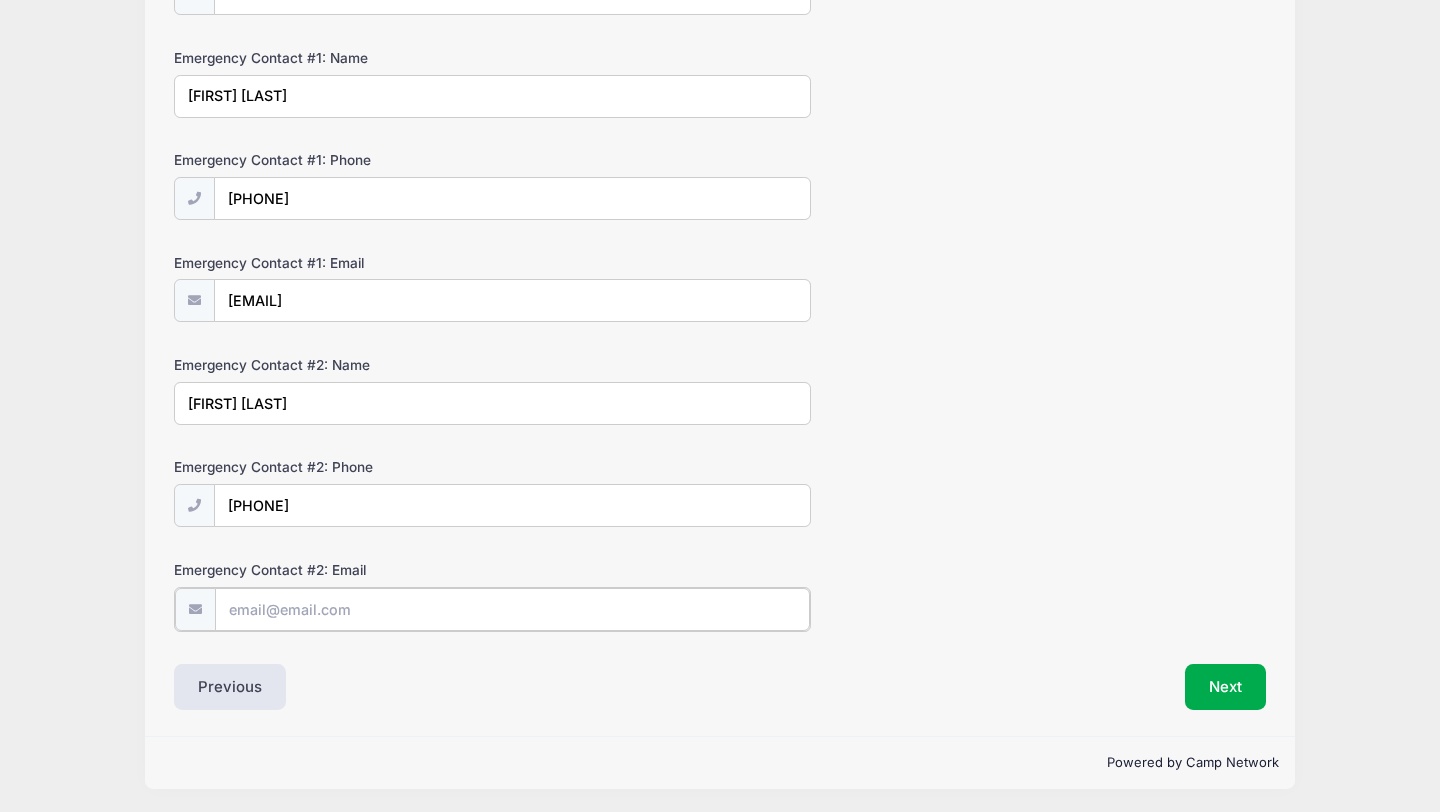 click on "Emergency Contact #2: Email" at bounding box center [512, 609] 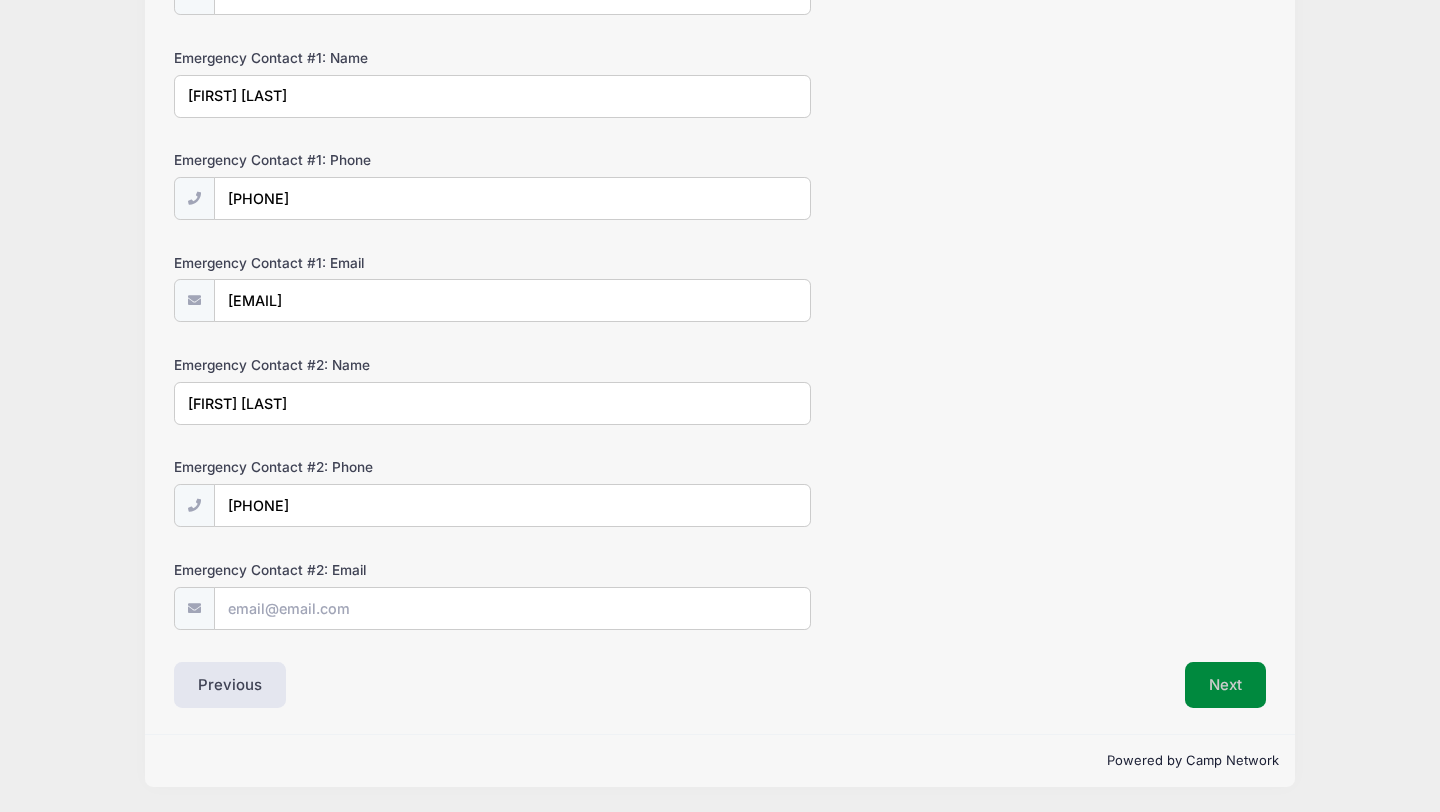 click on "Next" at bounding box center (1225, 685) 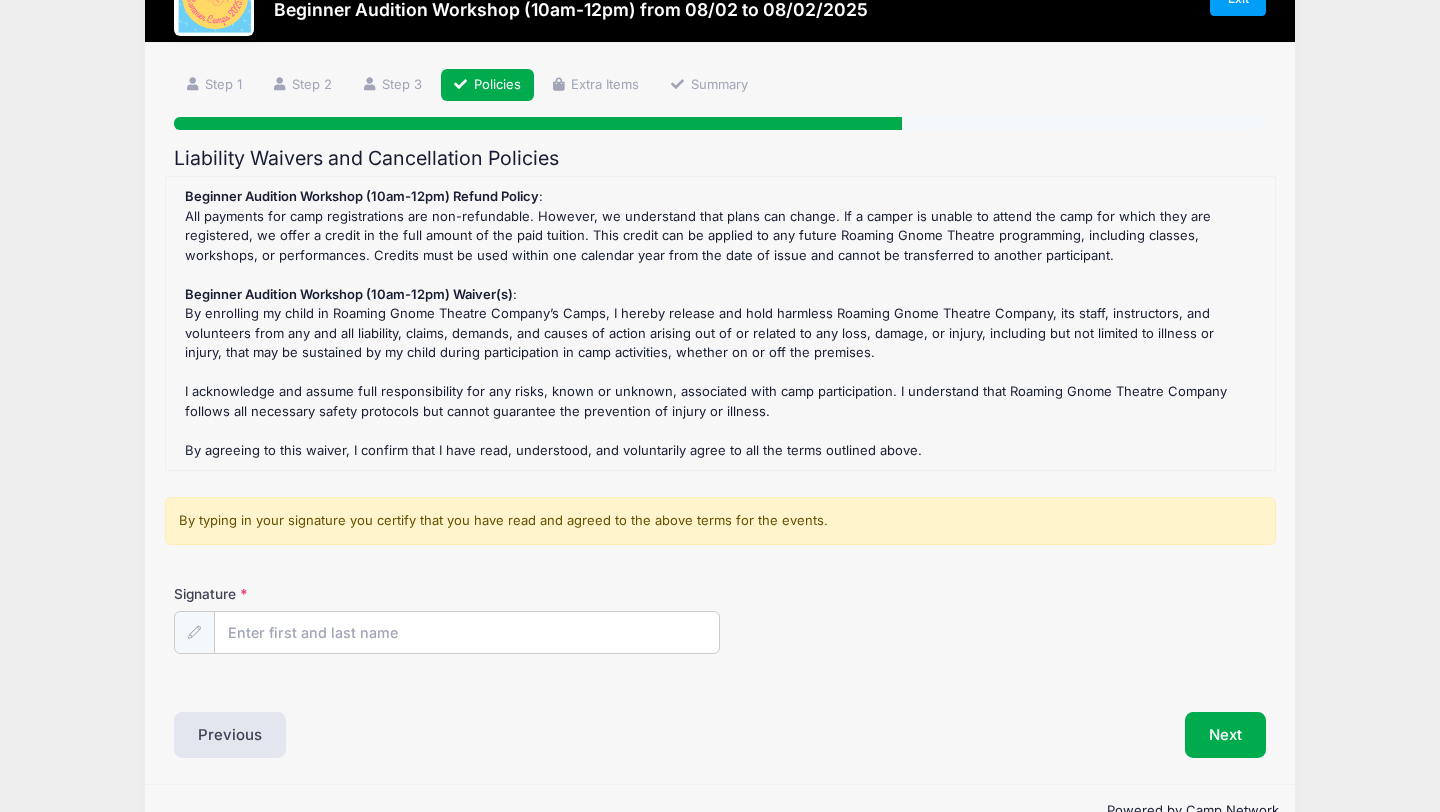 scroll, scrollTop: 0, scrollLeft: 0, axis: both 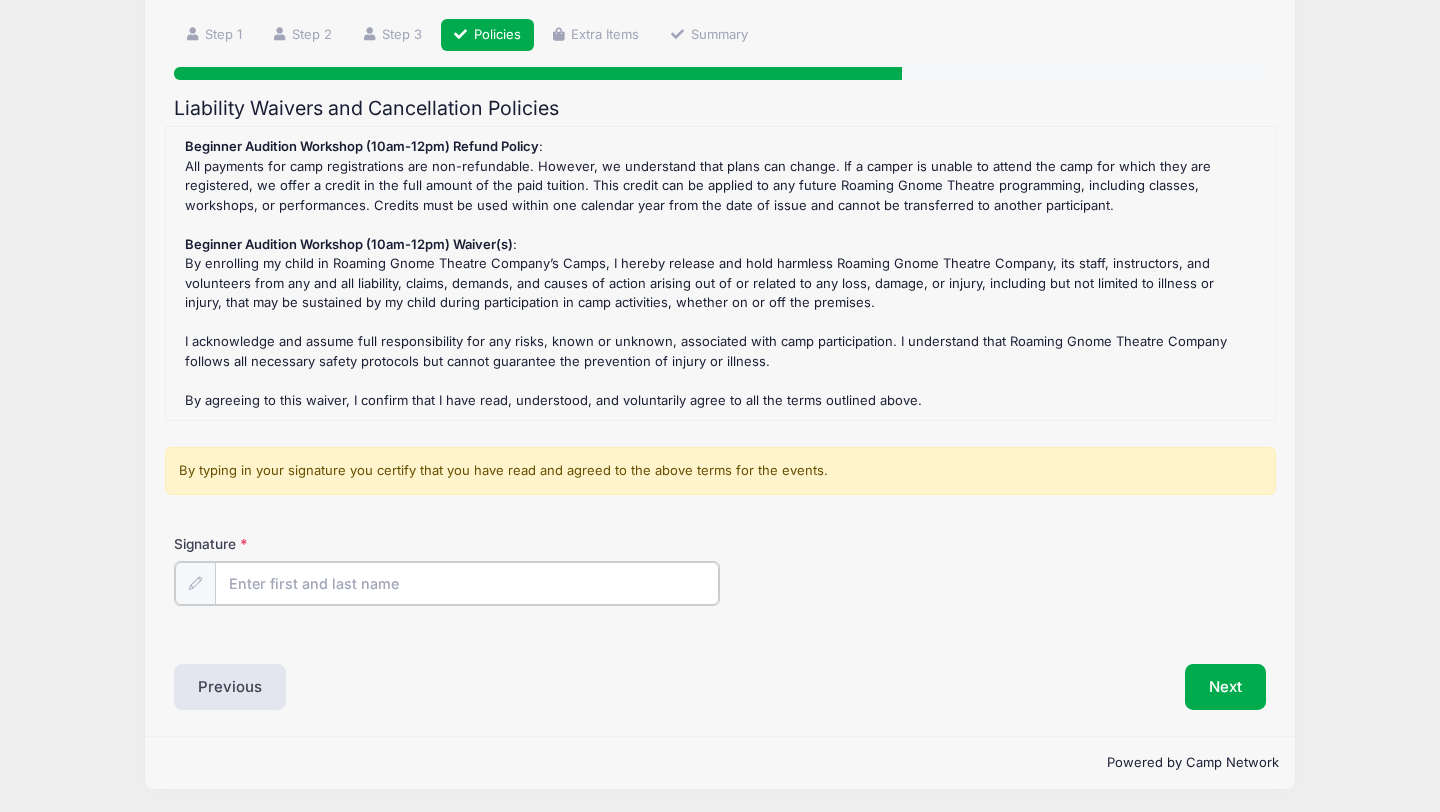 click on "Signature" at bounding box center (467, 583) 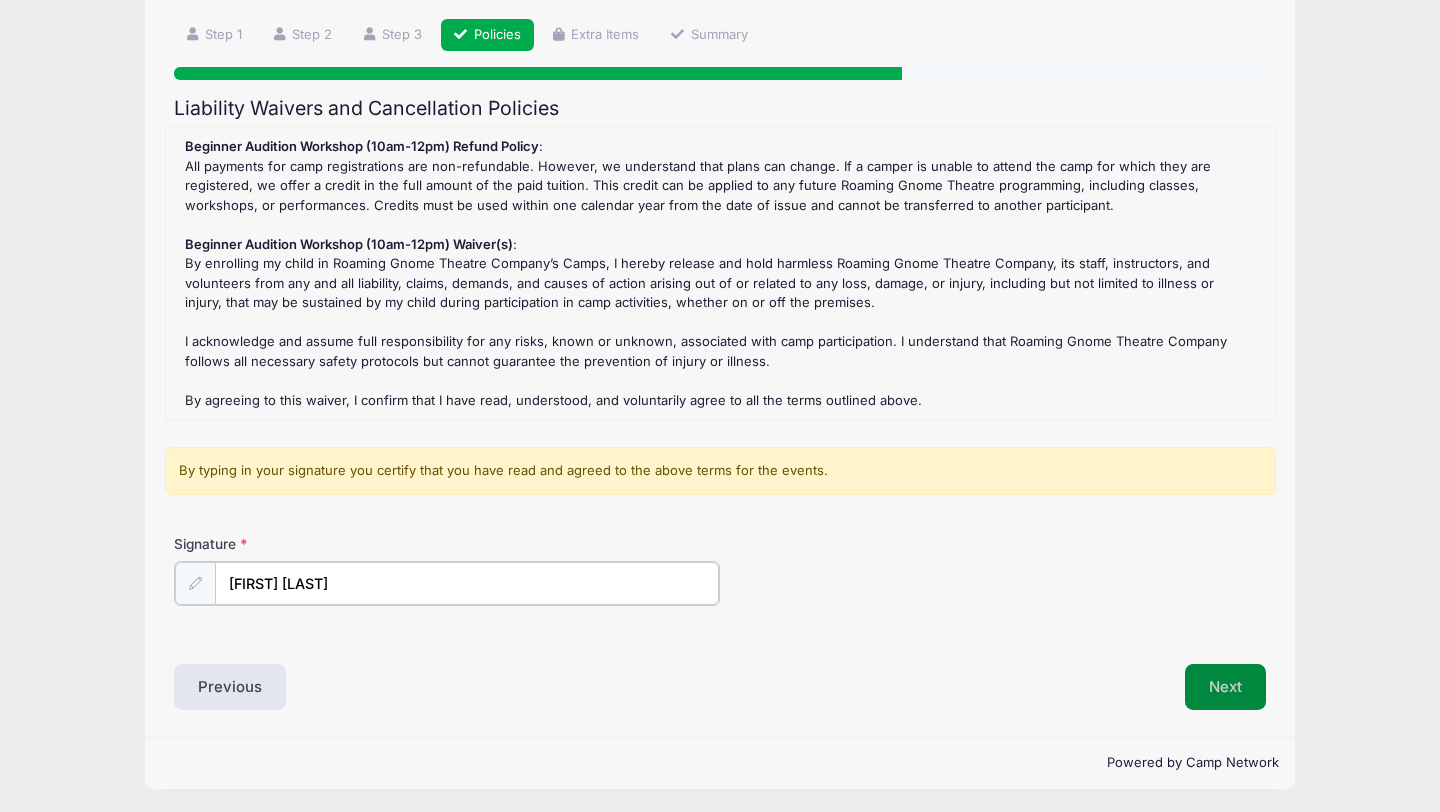 type on "Tori Rutherford" 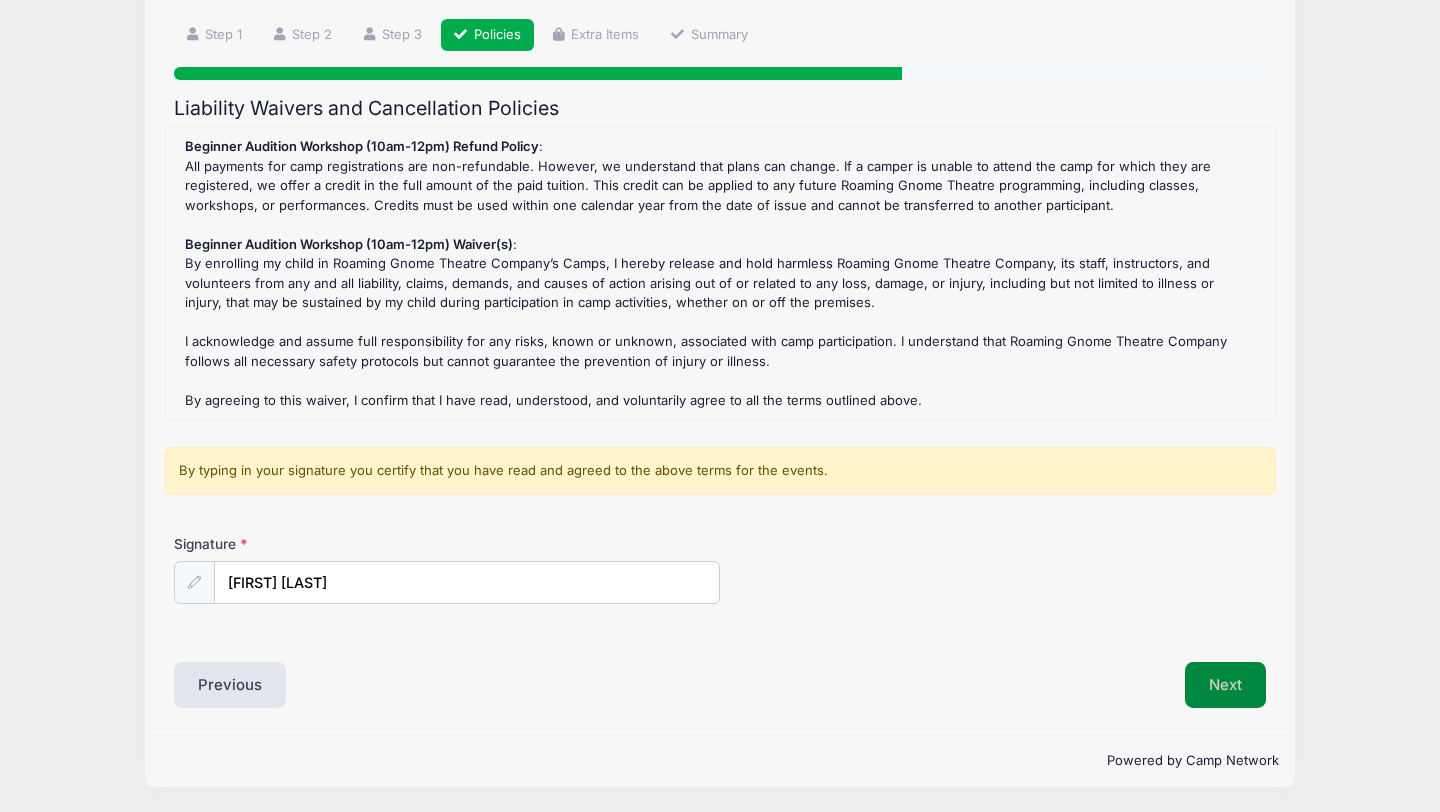 click on "Next" at bounding box center (1225, 685) 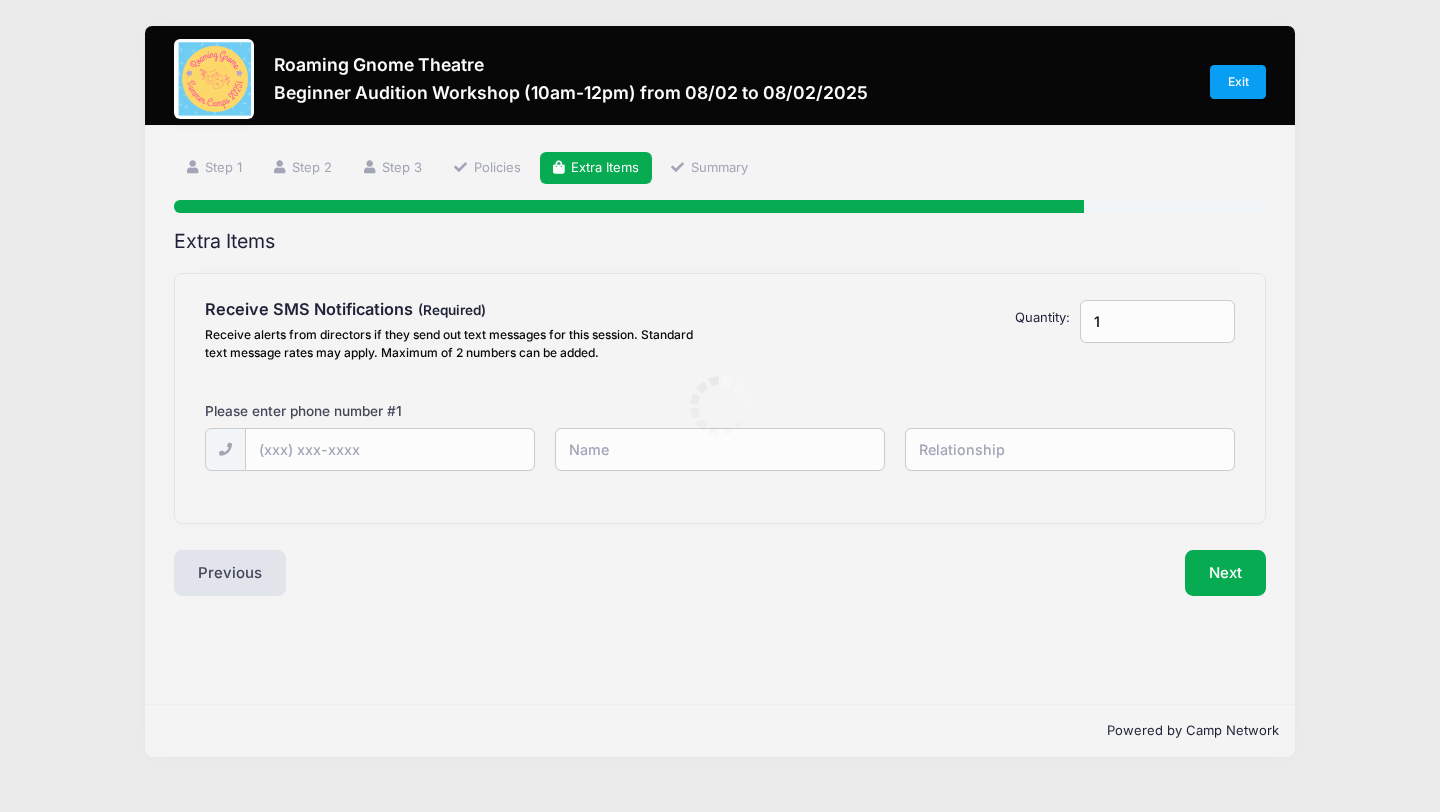 scroll, scrollTop: 0, scrollLeft: 0, axis: both 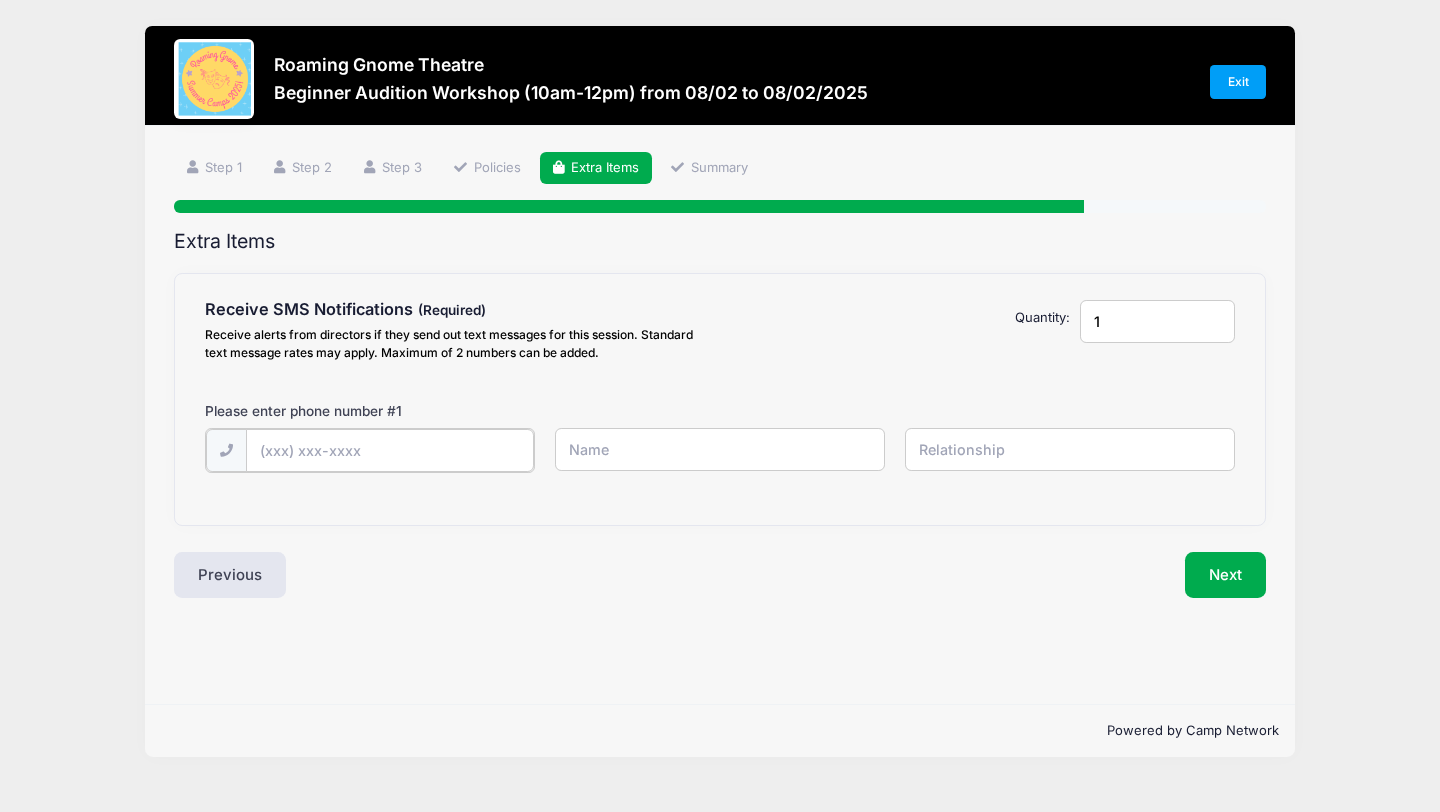click at bounding box center [0, 0] 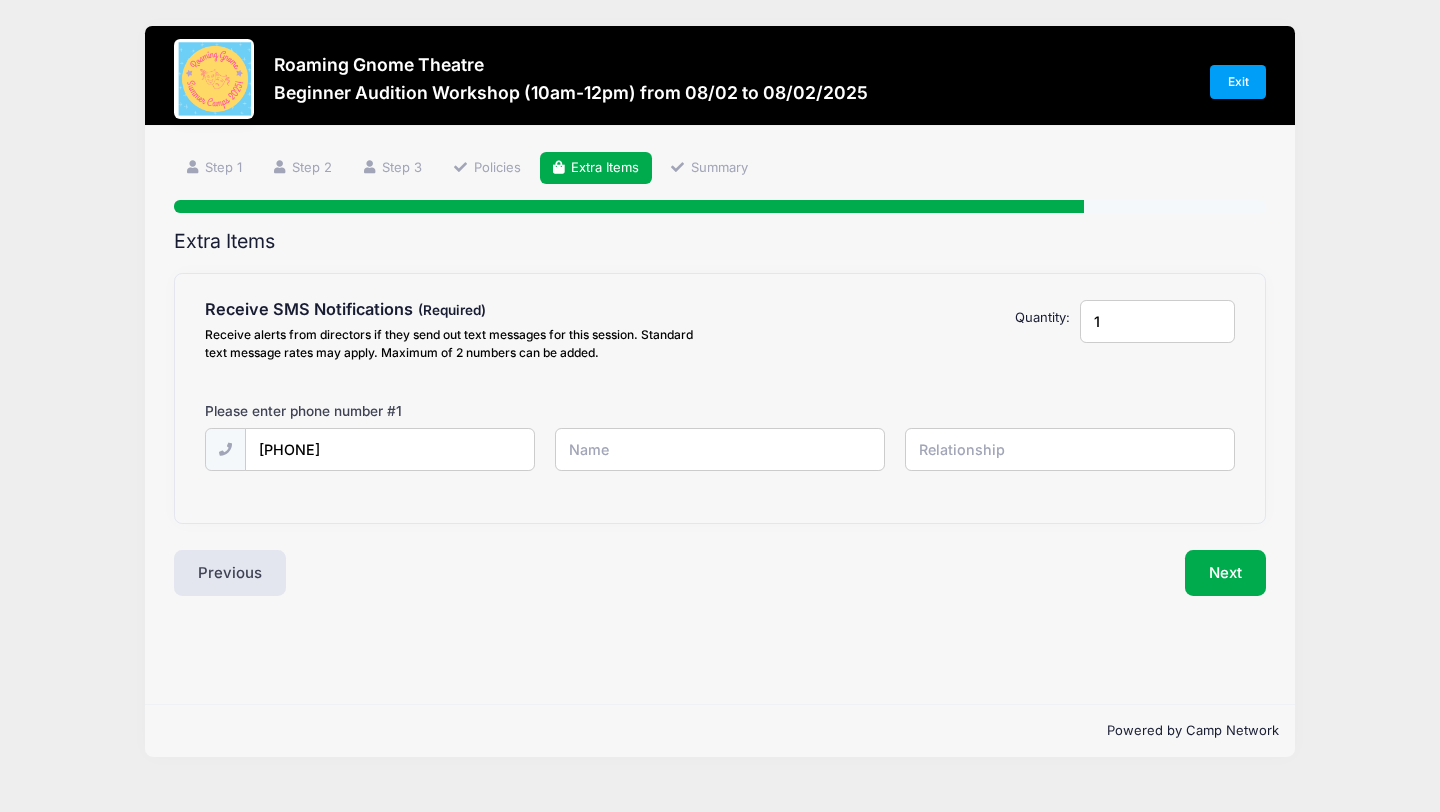 type on "Tori" 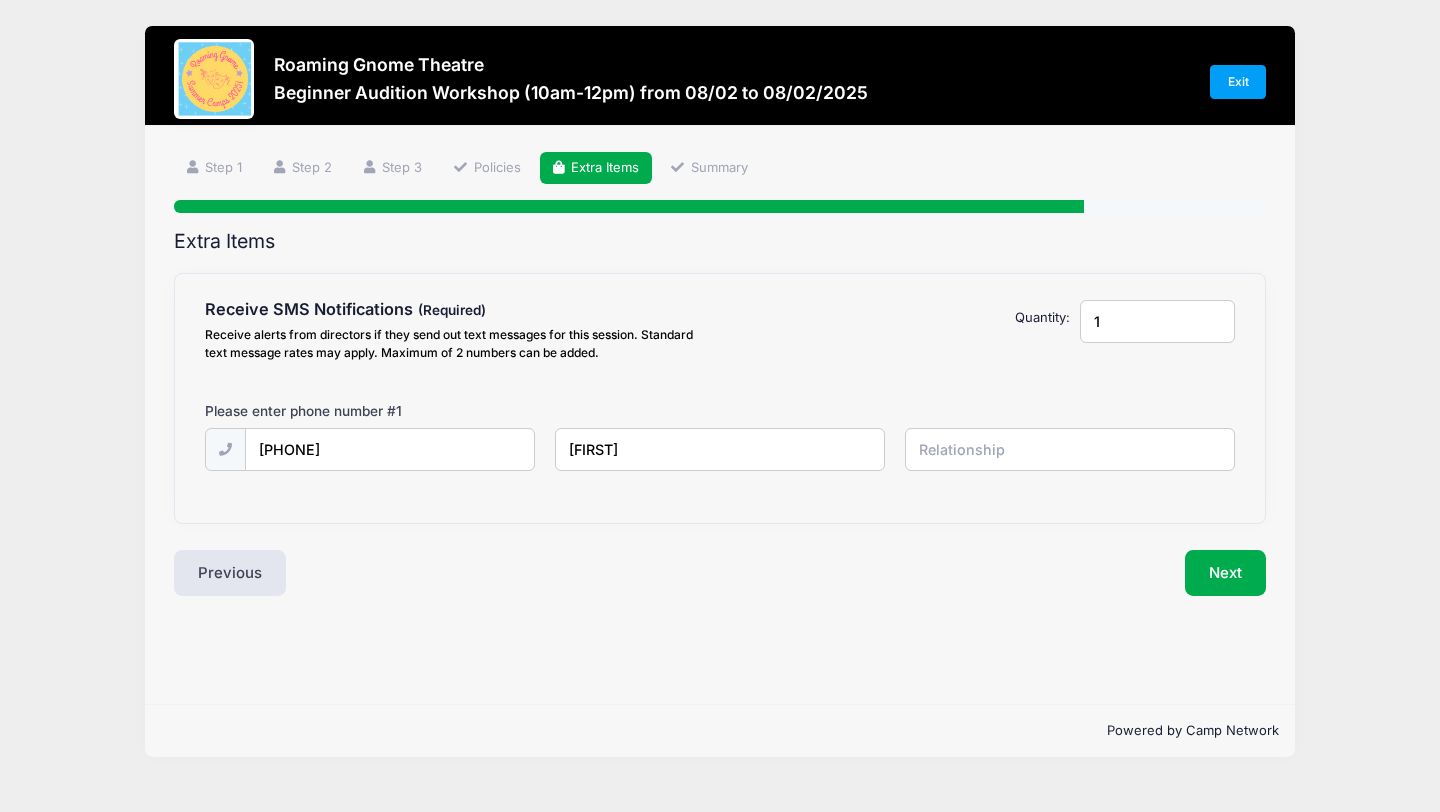 click at bounding box center [0, 0] 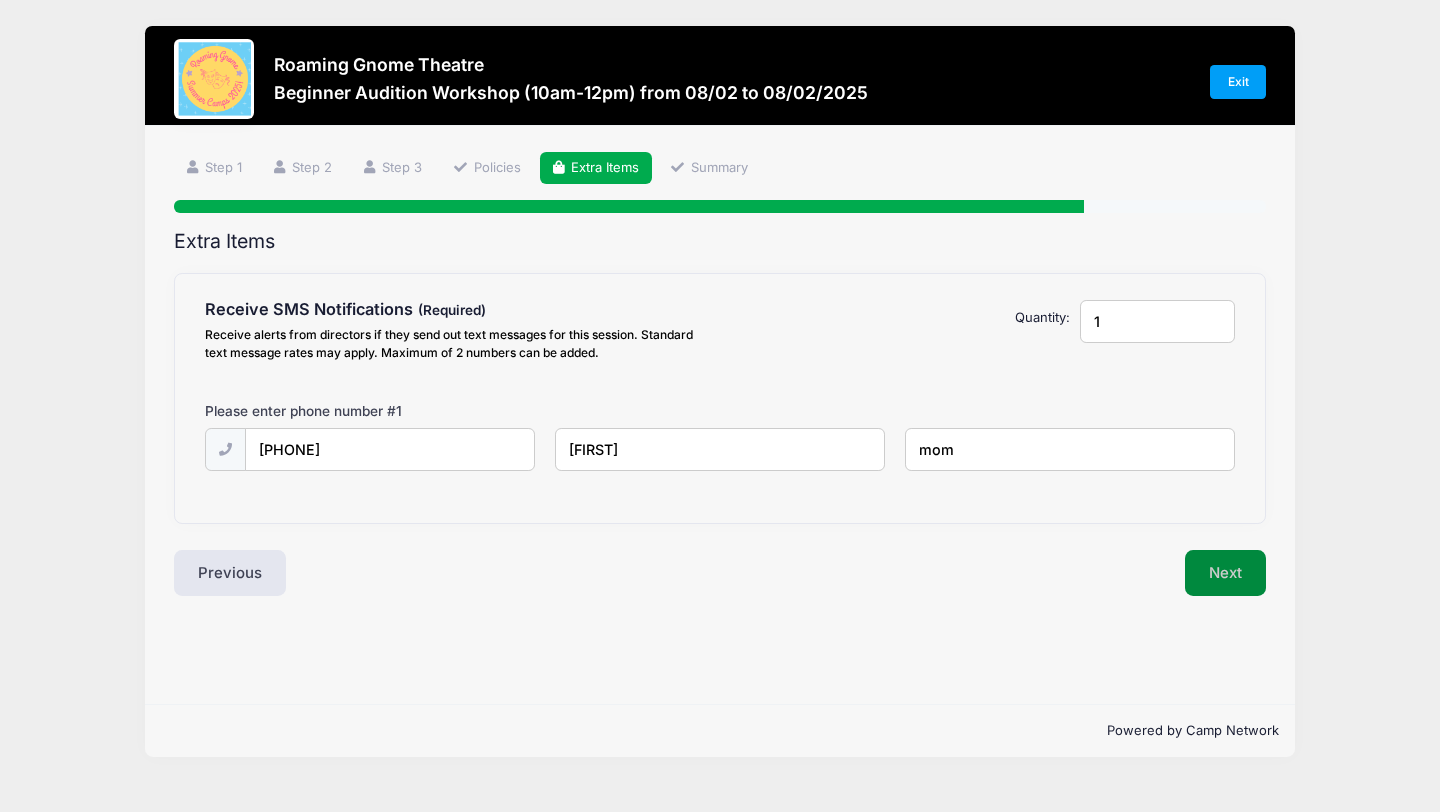 type on "mom" 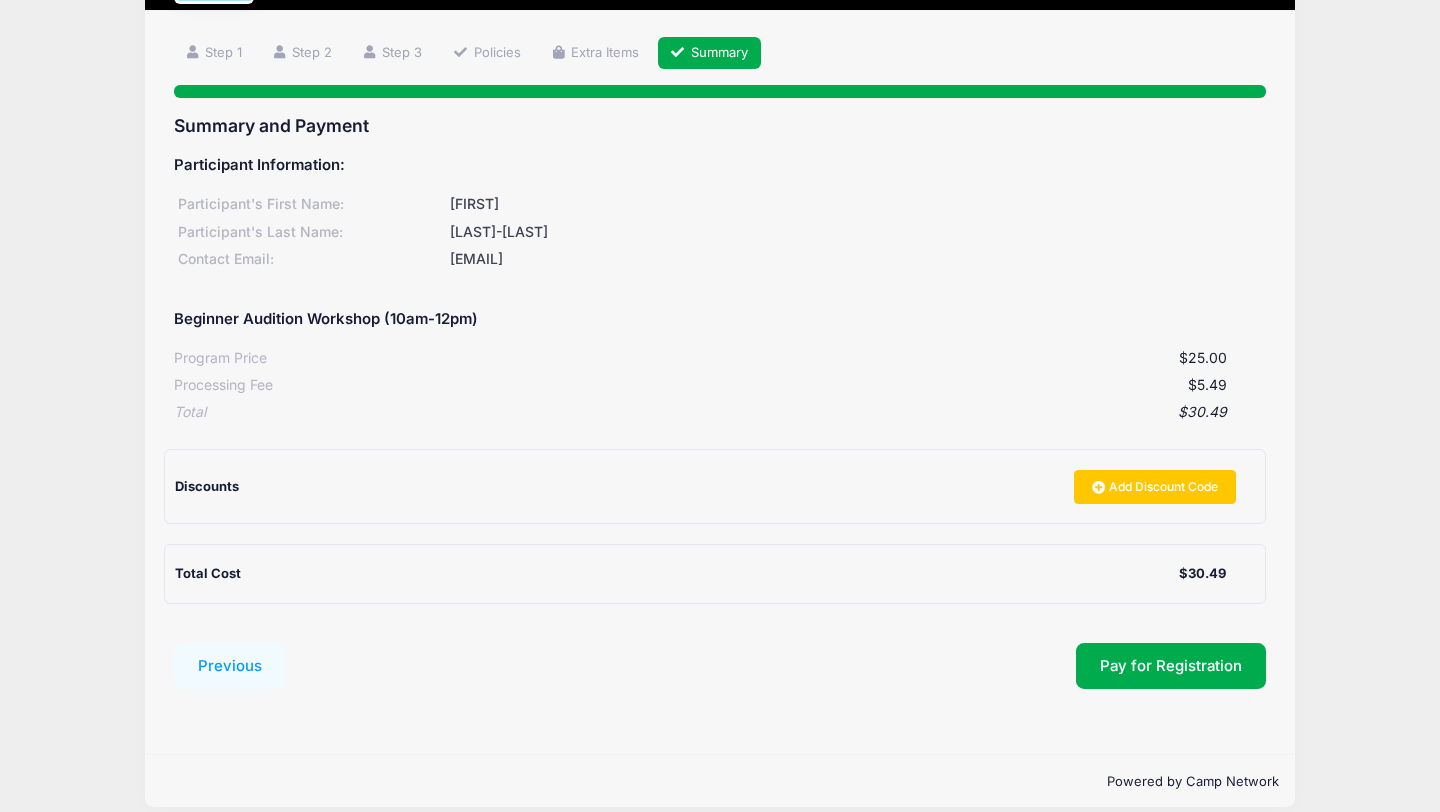 scroll, scrollTop: 136, scrollLeft: 0, axis: vertical 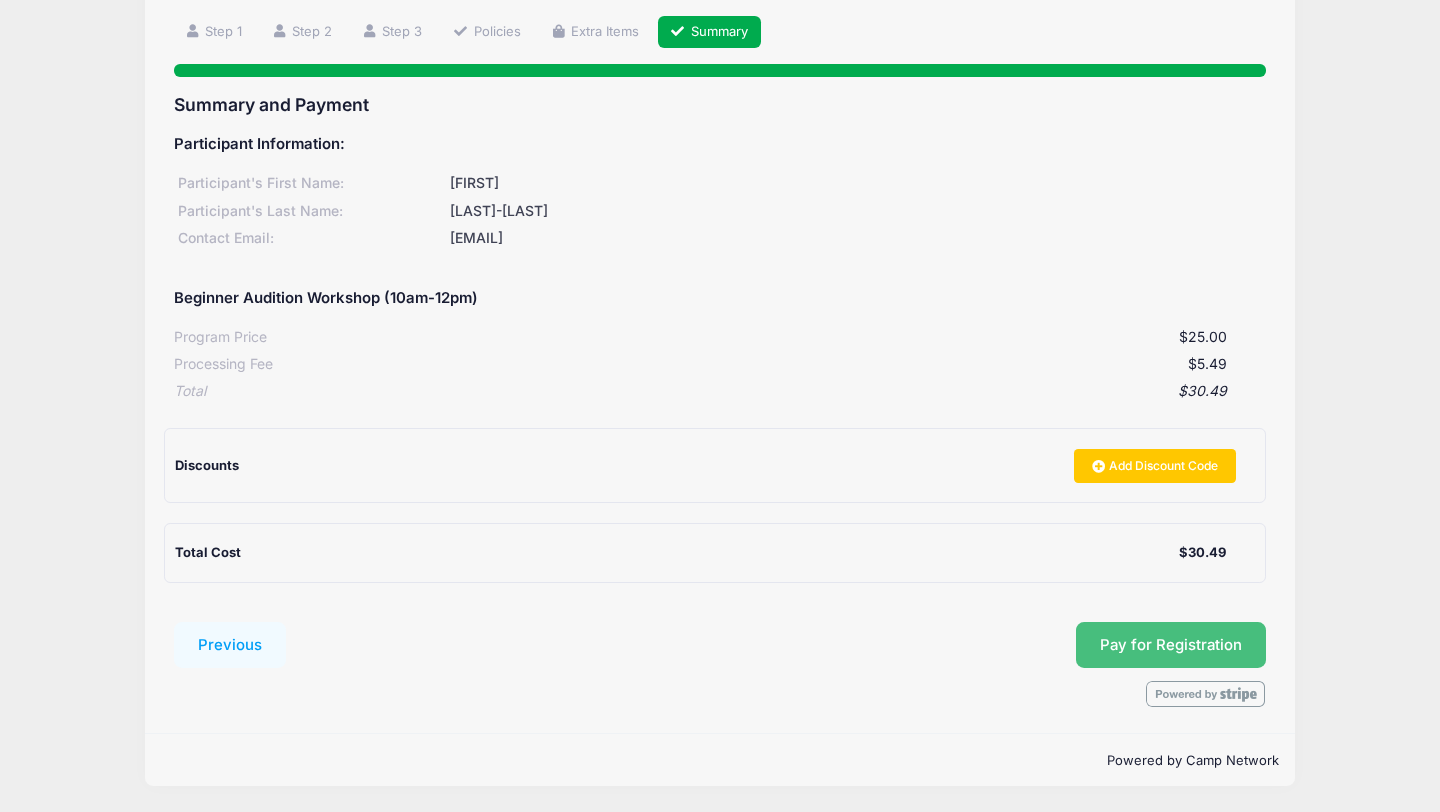 click on "Pay for Registration" at bounding box center (1171, 645) 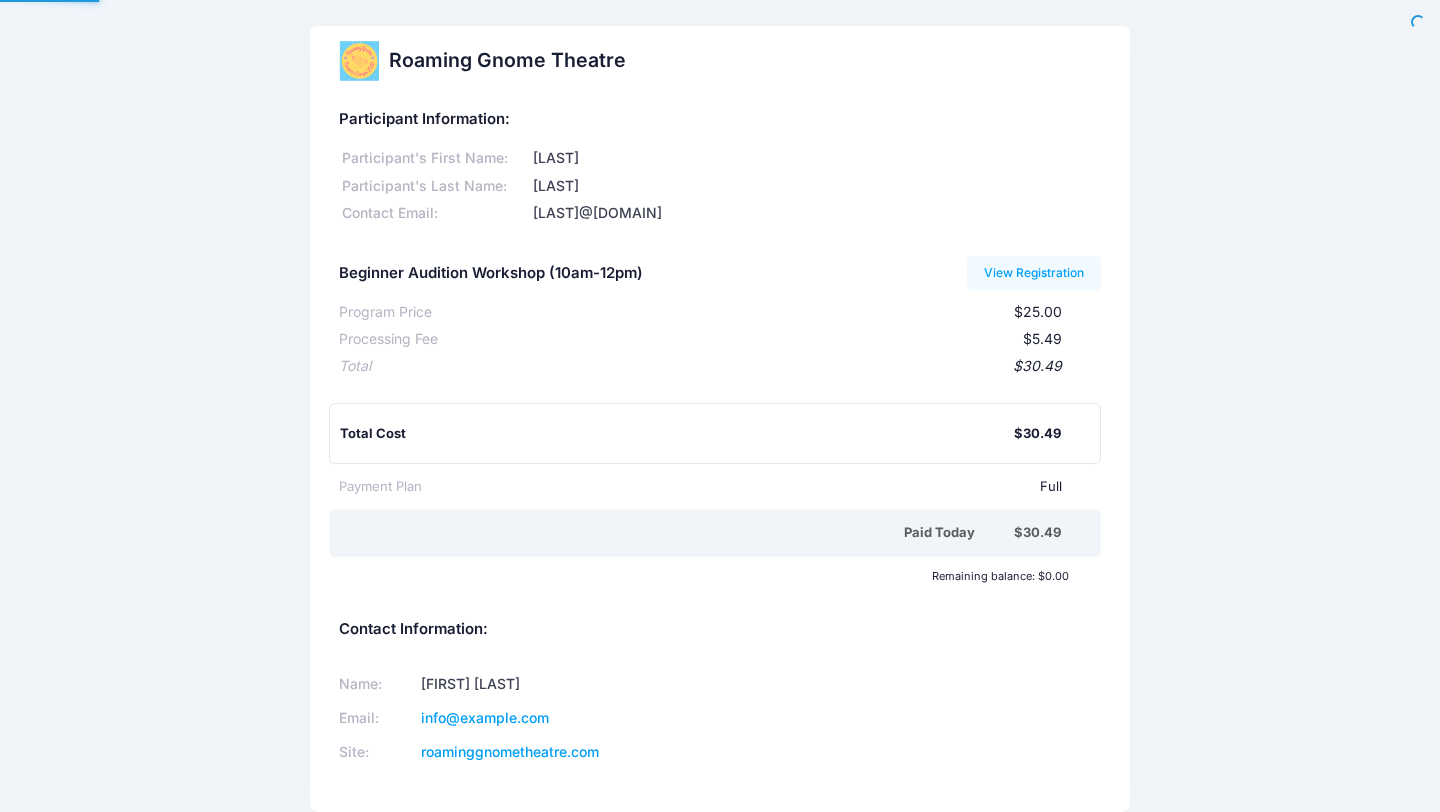 scroll, scrollTop: 0, scrollLeft: 0, axis: both 